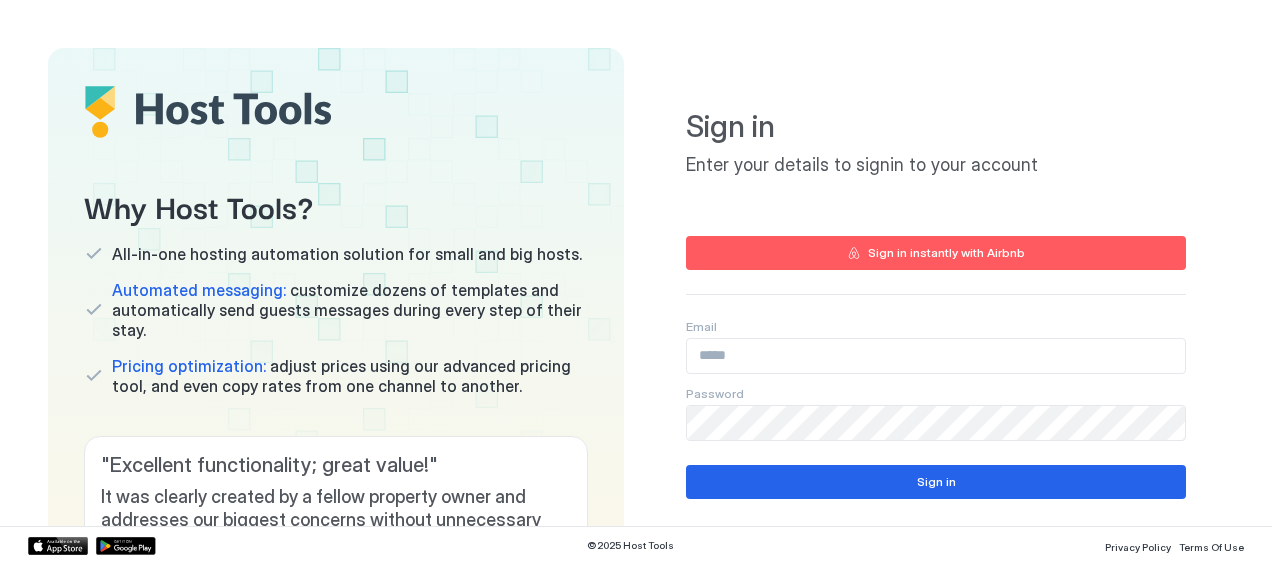 scroll, scrollTop: 0, scrollLeft: 0, axis: both 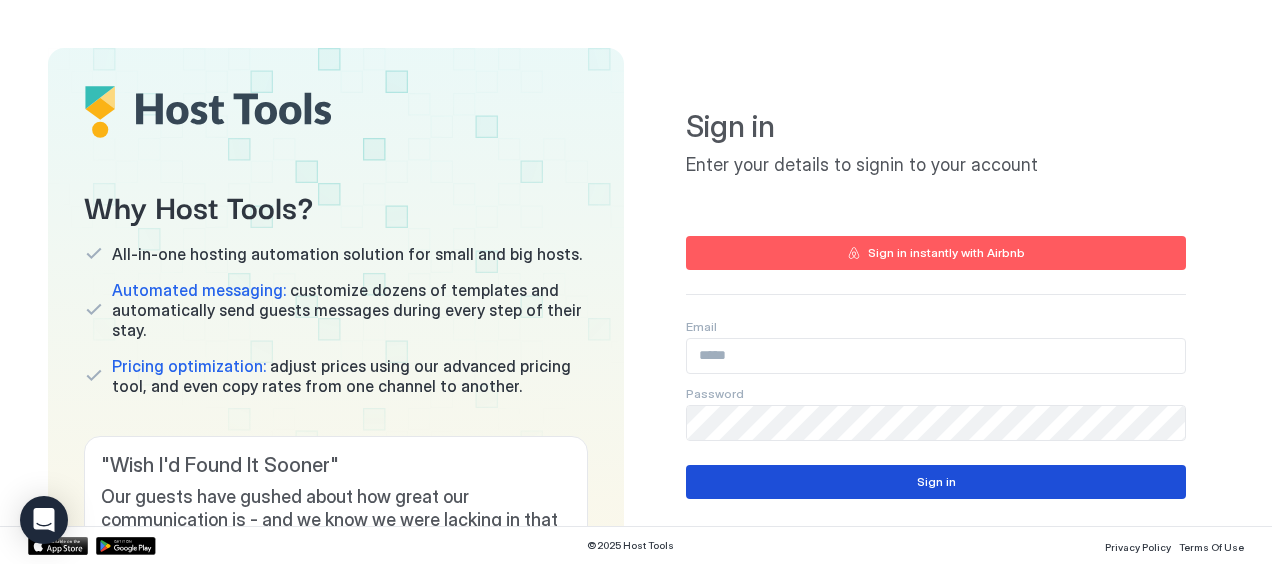 type on "**********" 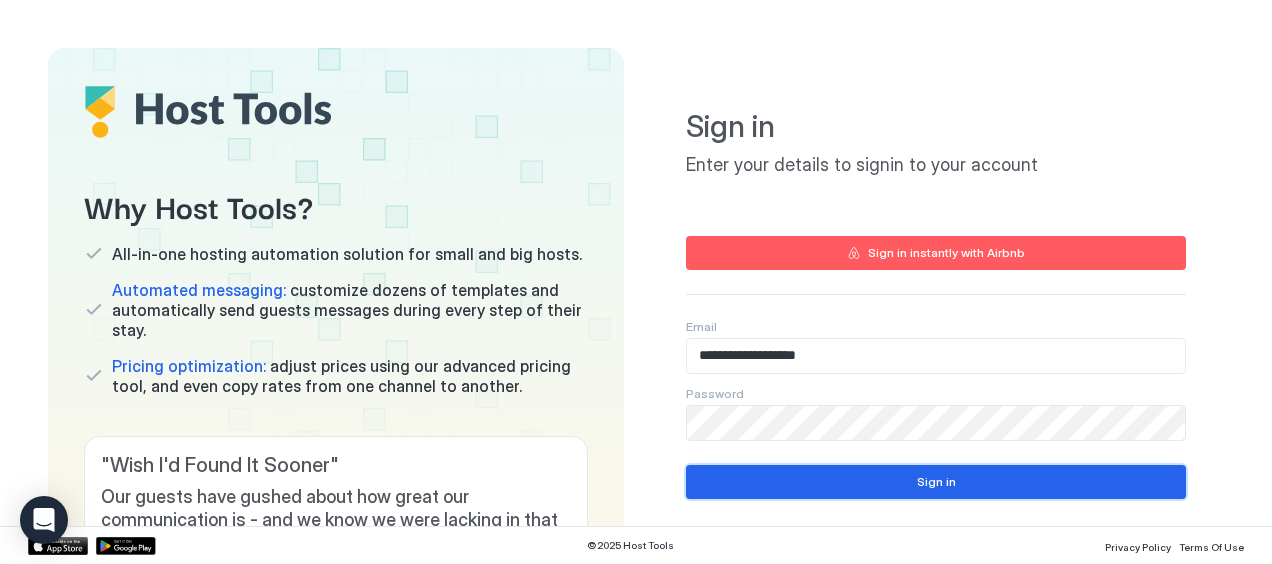 click on "Sign in" at bounding box center [936, 482] 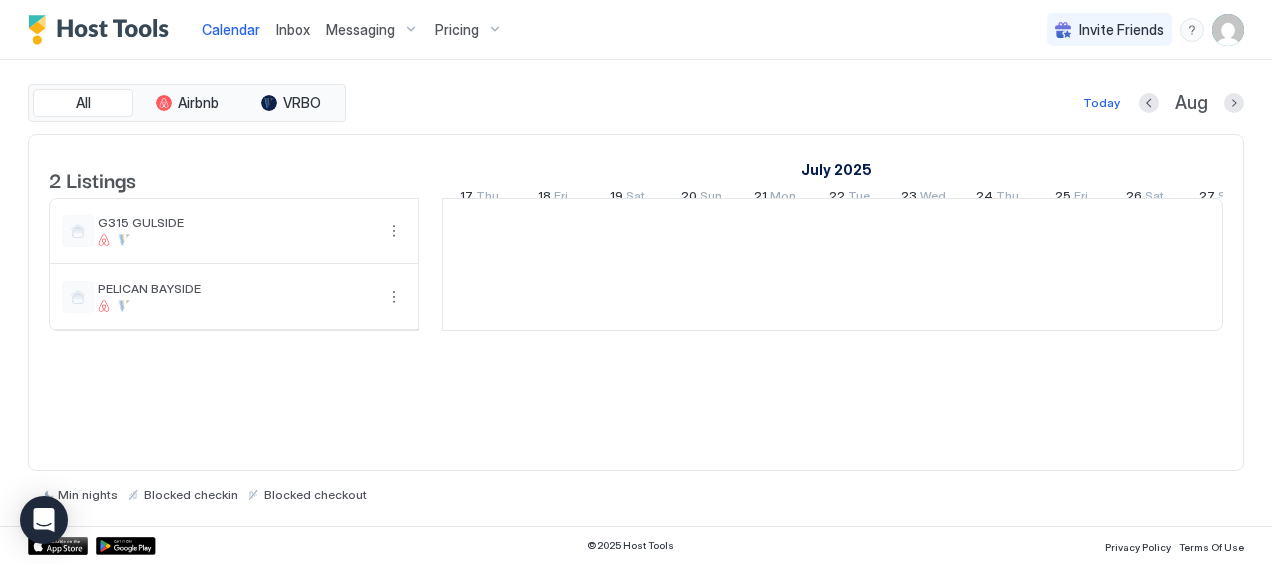 scroll, scrollTop: 0, scrollLeft: 1111, axis: horizontal 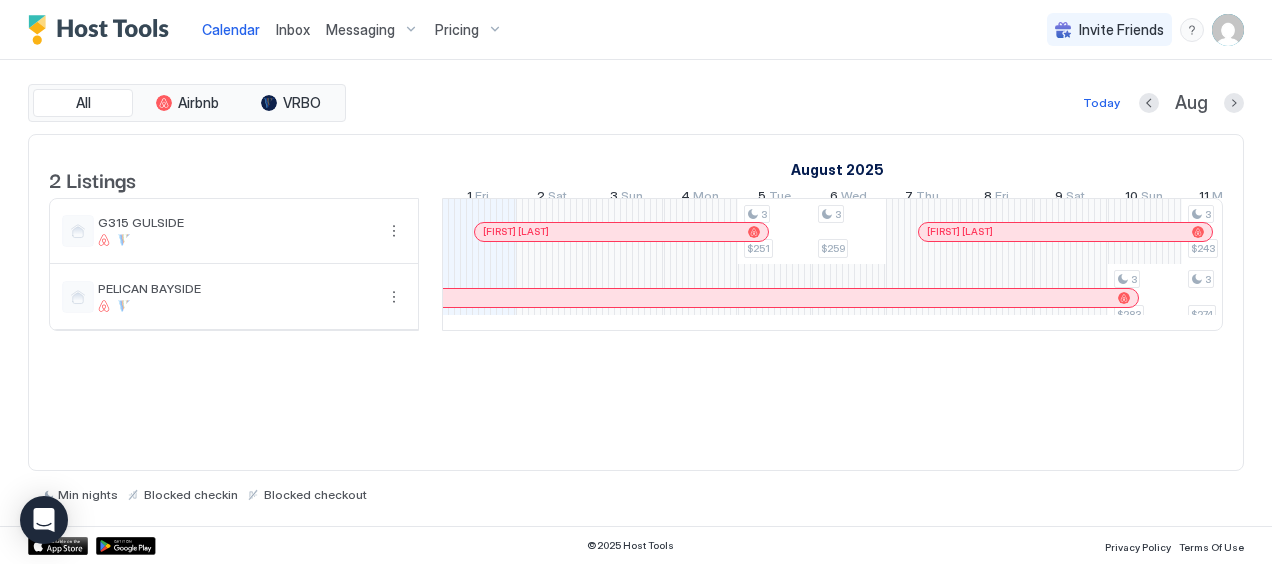 click on "Inbox" at bounding box center [293, 29] 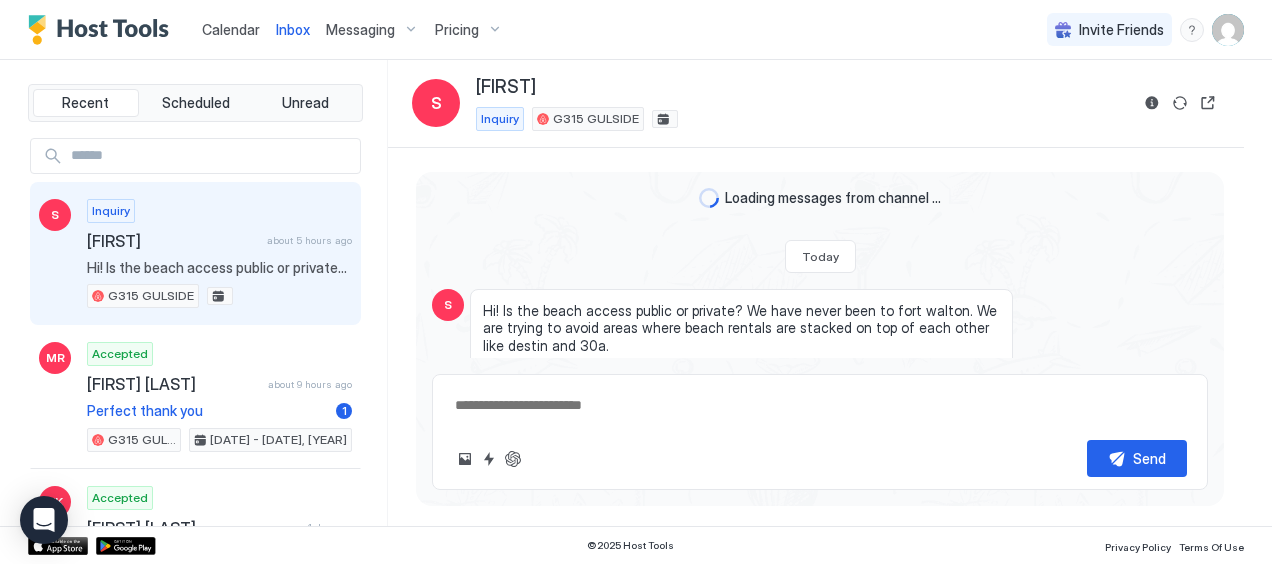 scroll, scrollTop: 26, scrollLeft: 0, axis: vertical 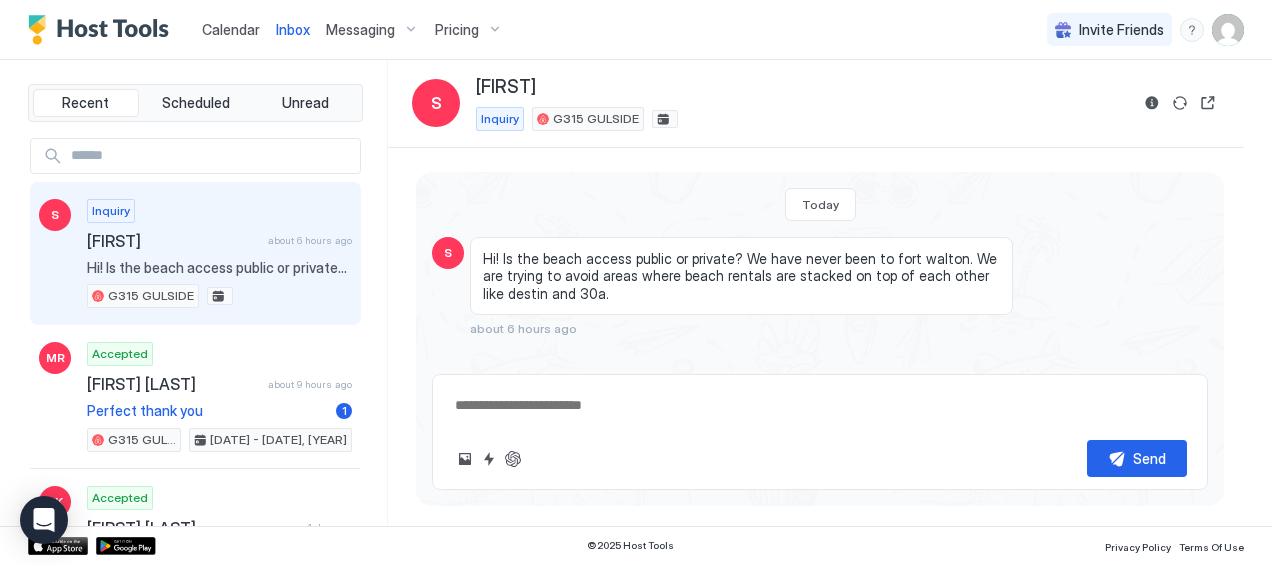 click at bounding box center (820, 405) 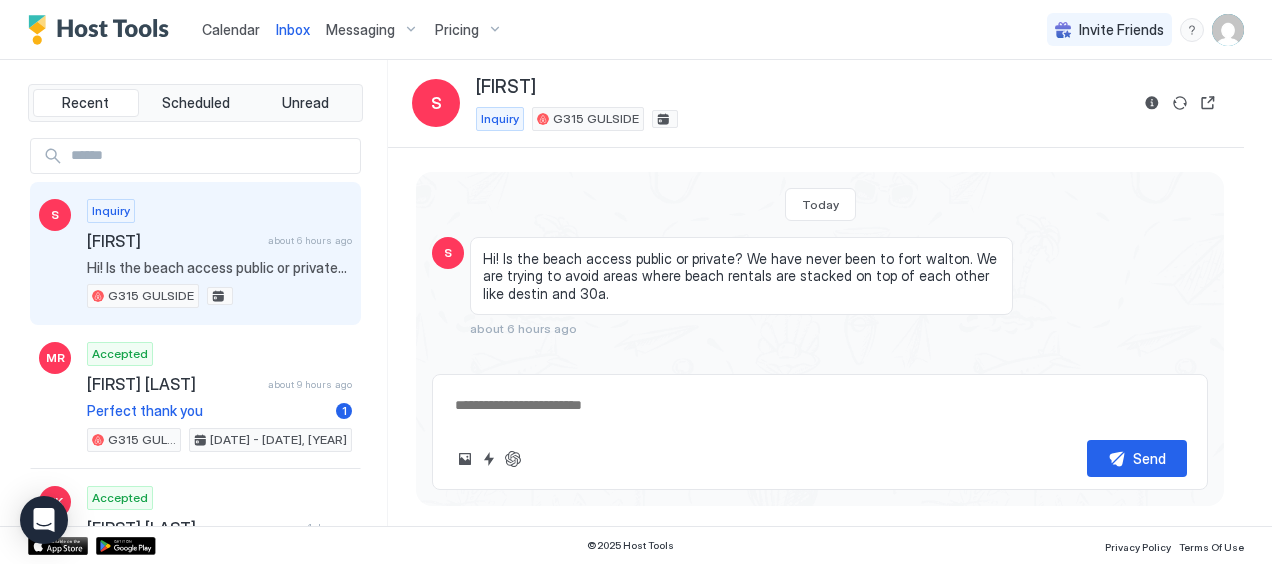 type on "*" 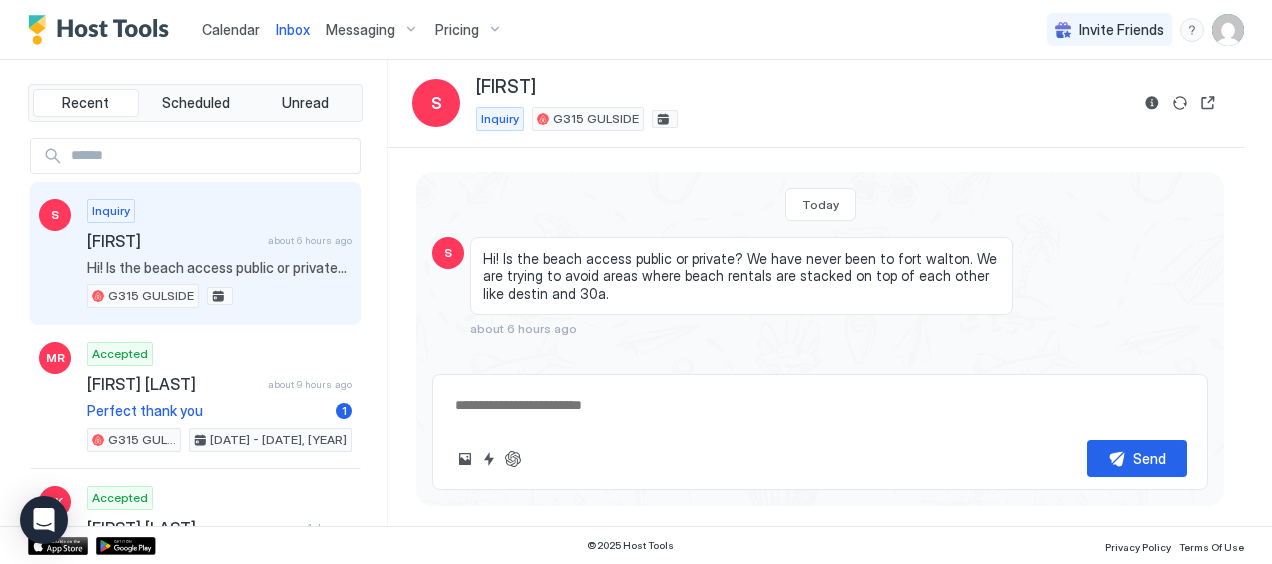 type on "*" 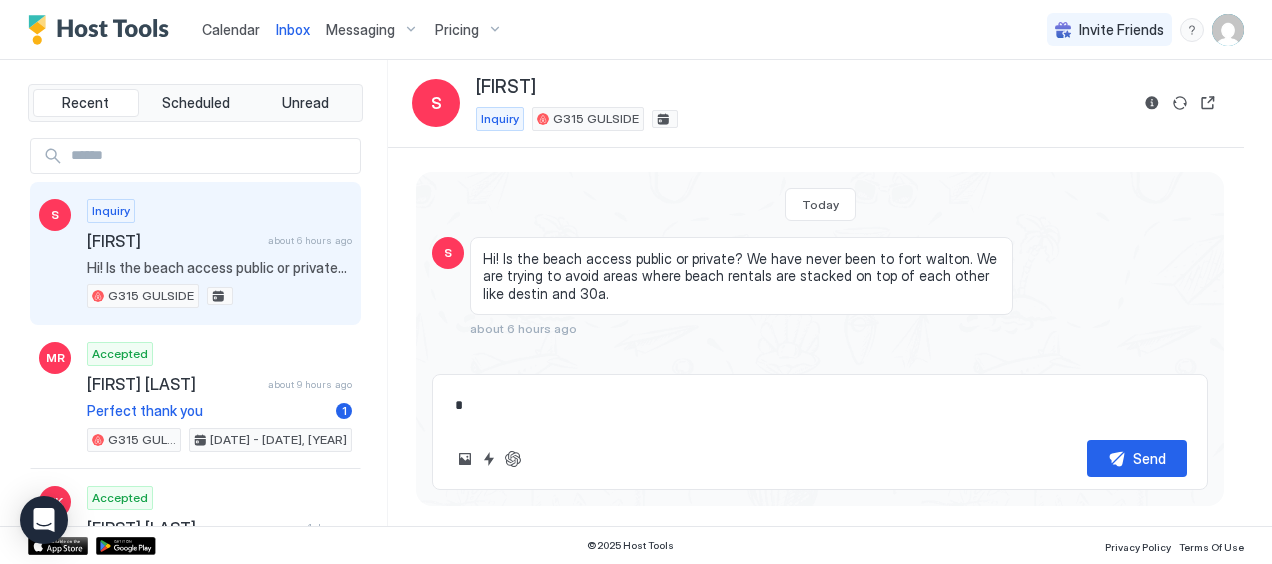 type on "*" 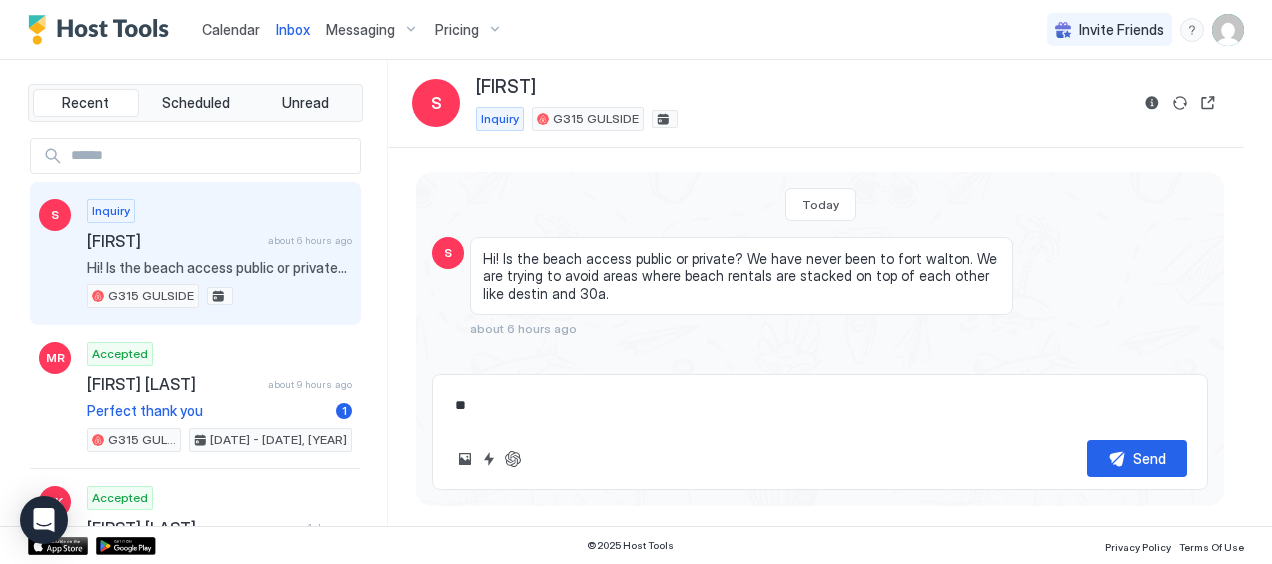 type on "*" 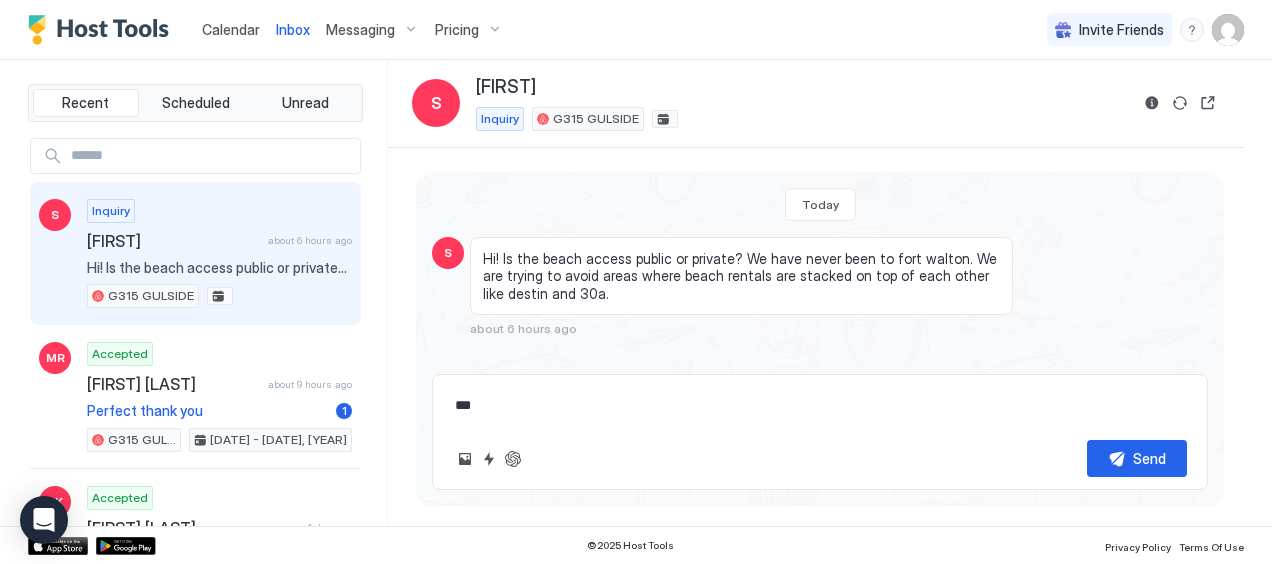 type on "***" 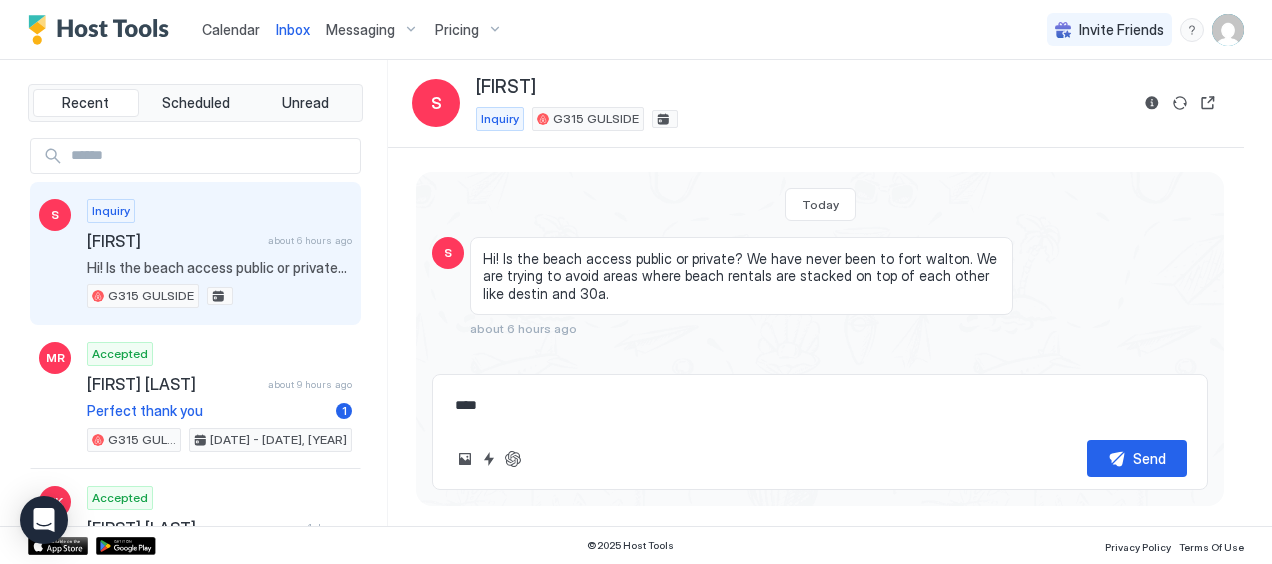 type on "*" 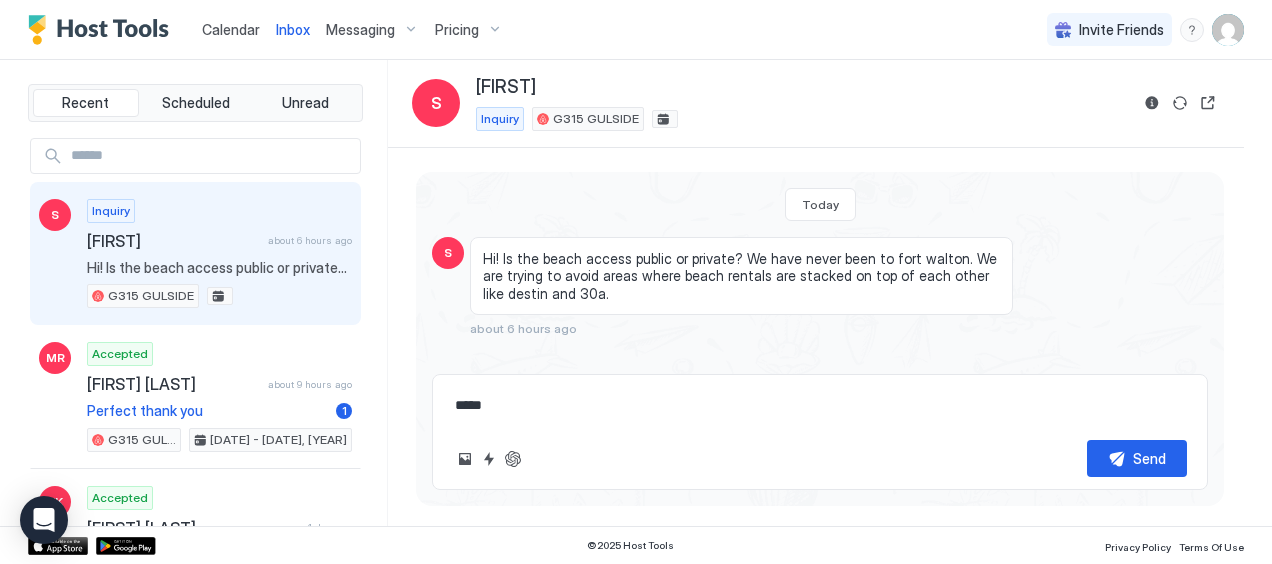 type on "*" 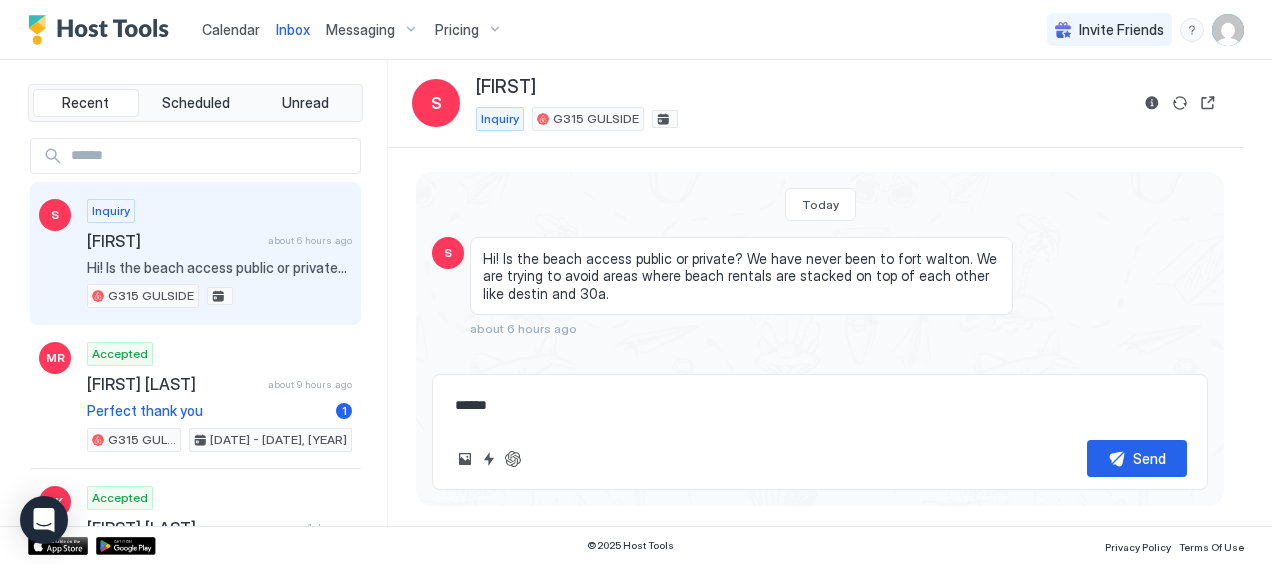 type on "*" 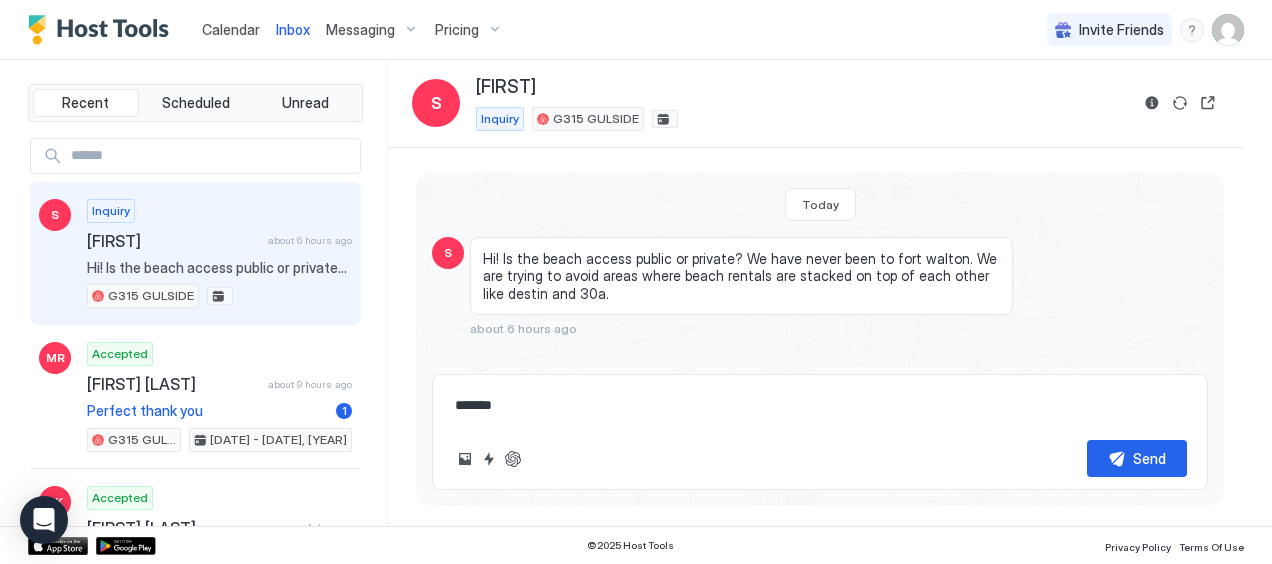 type on "*" 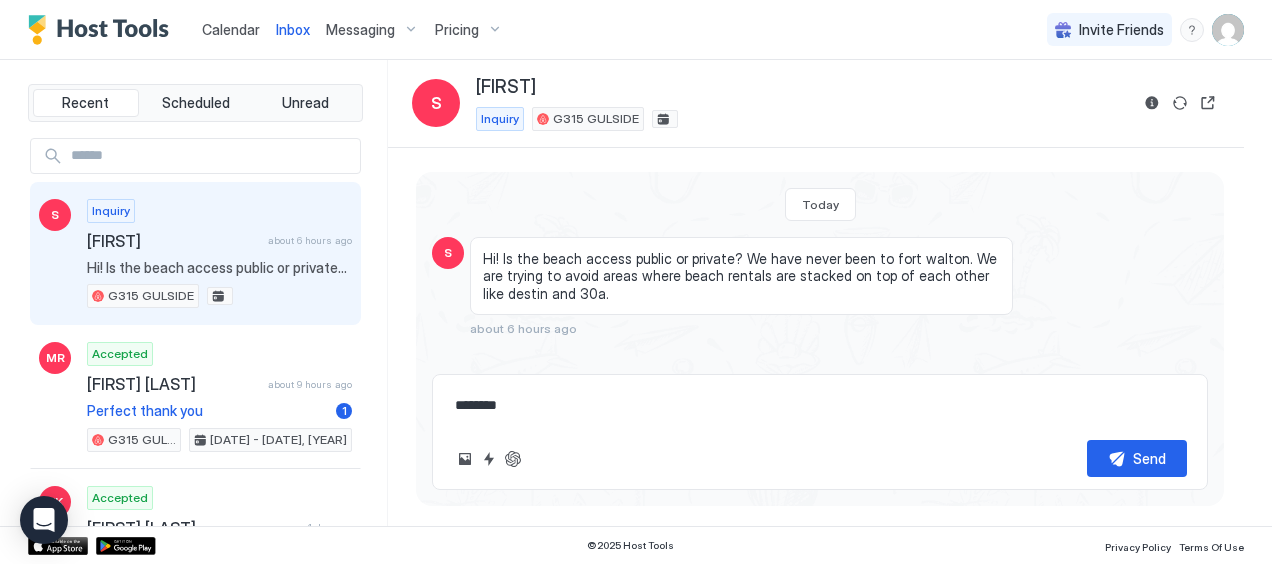 type on "*" 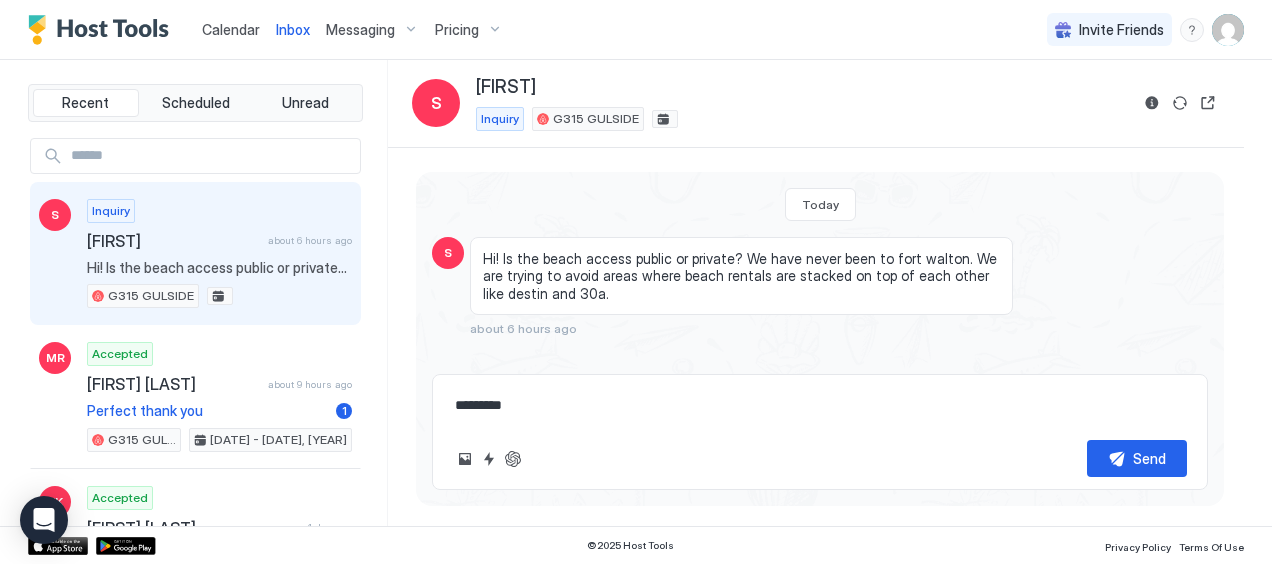 type on "*" 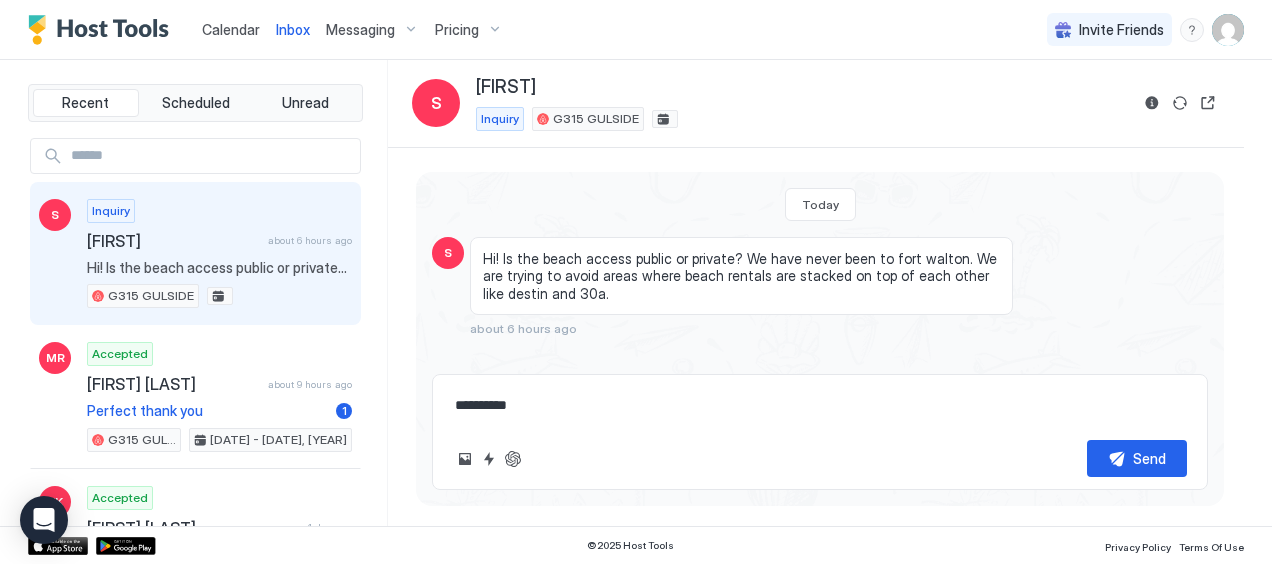 type on "*" 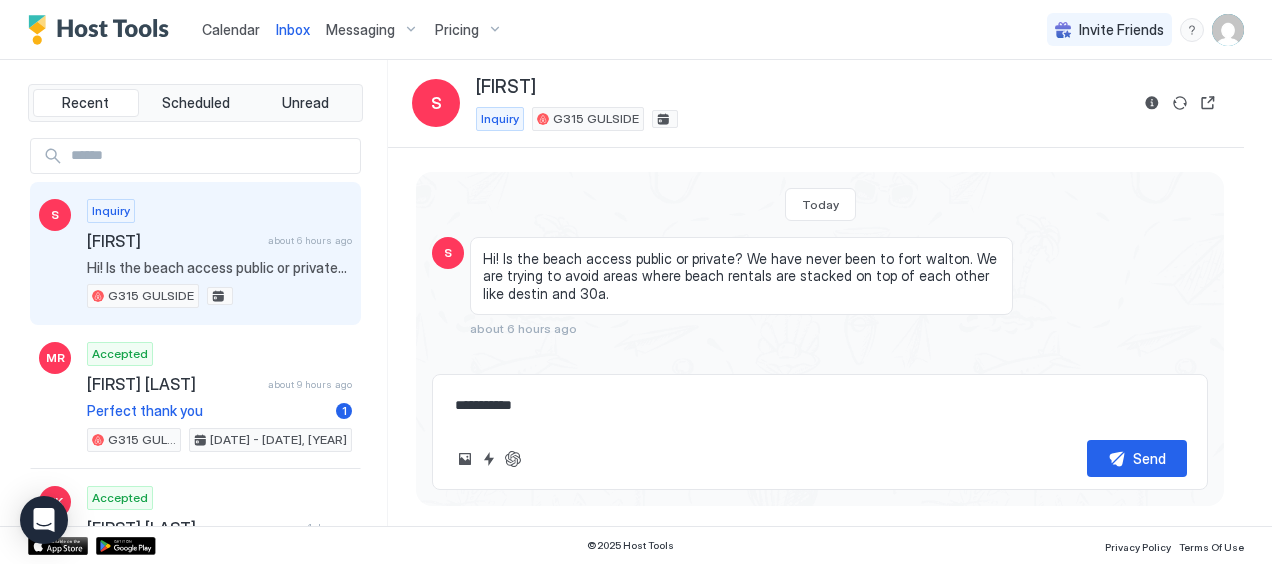 type on "*" 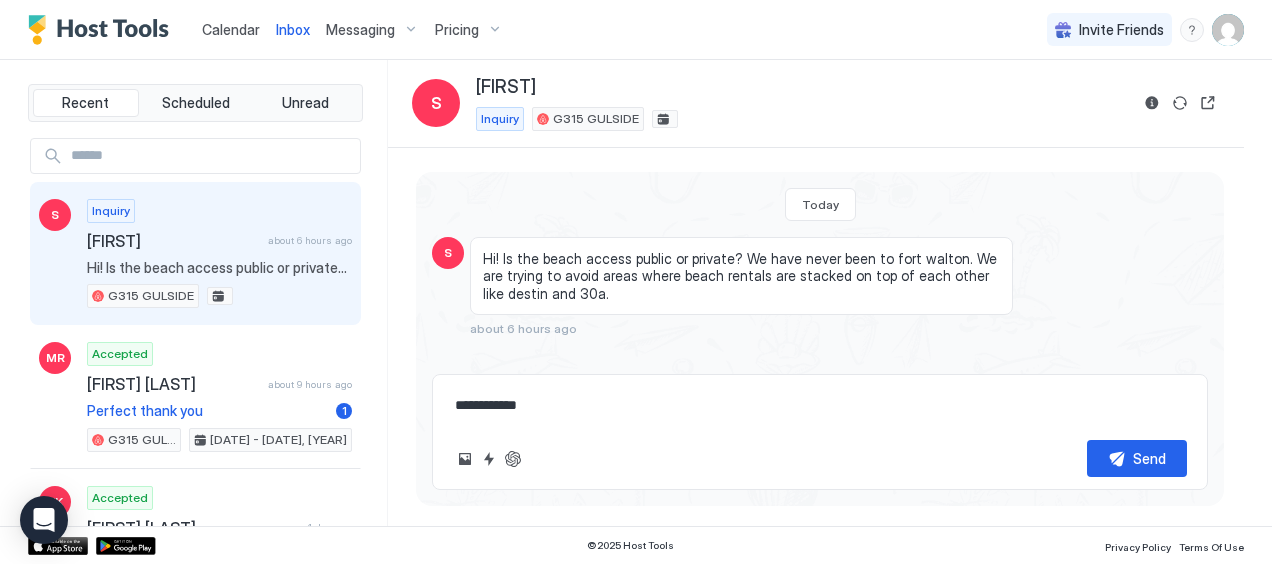 type on "*" 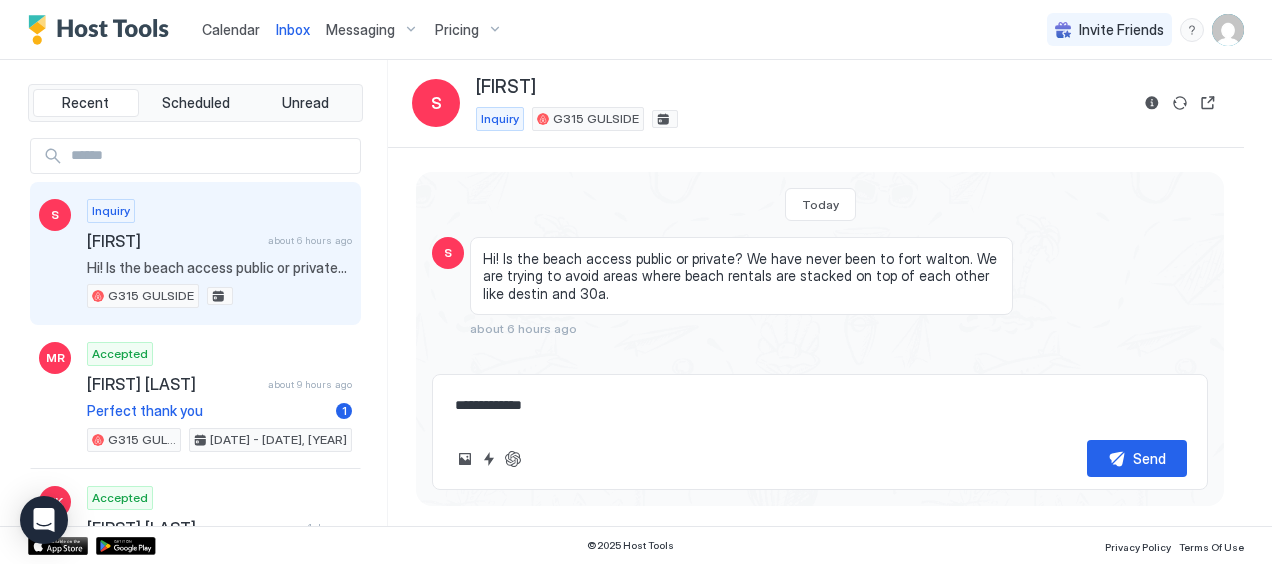 type on "*" 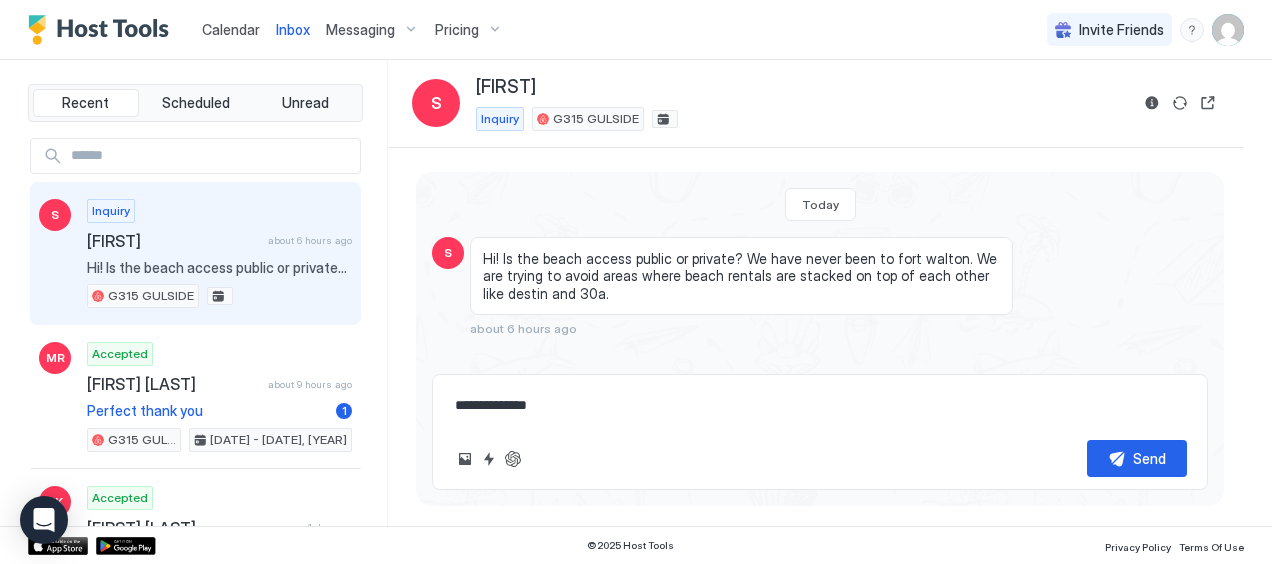 type on "*" 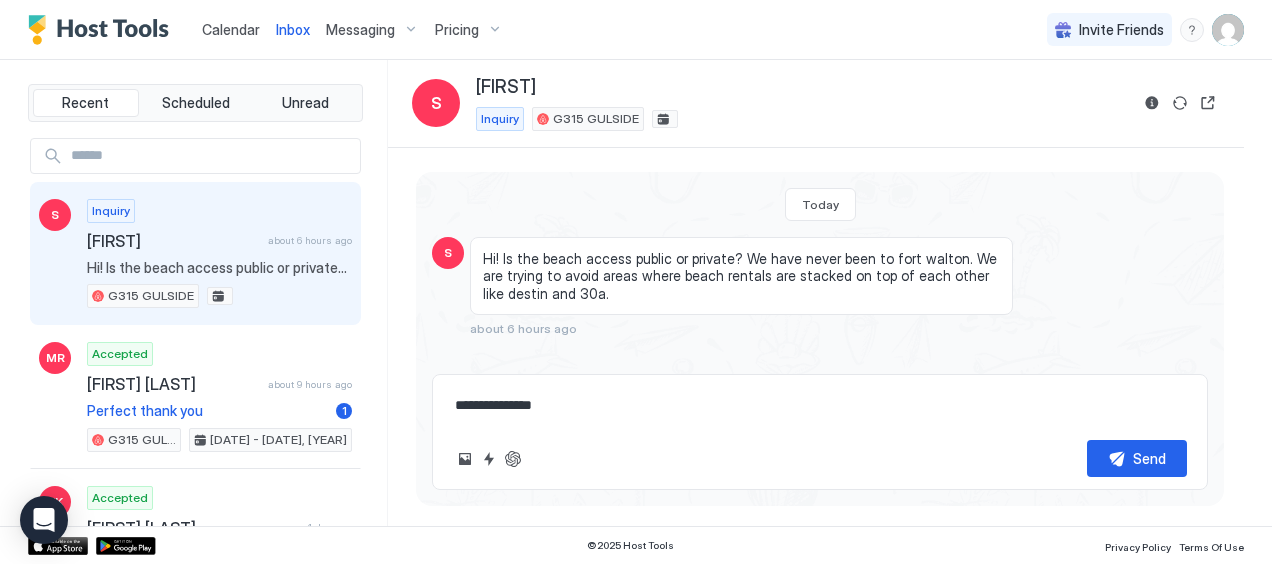 type on "*" 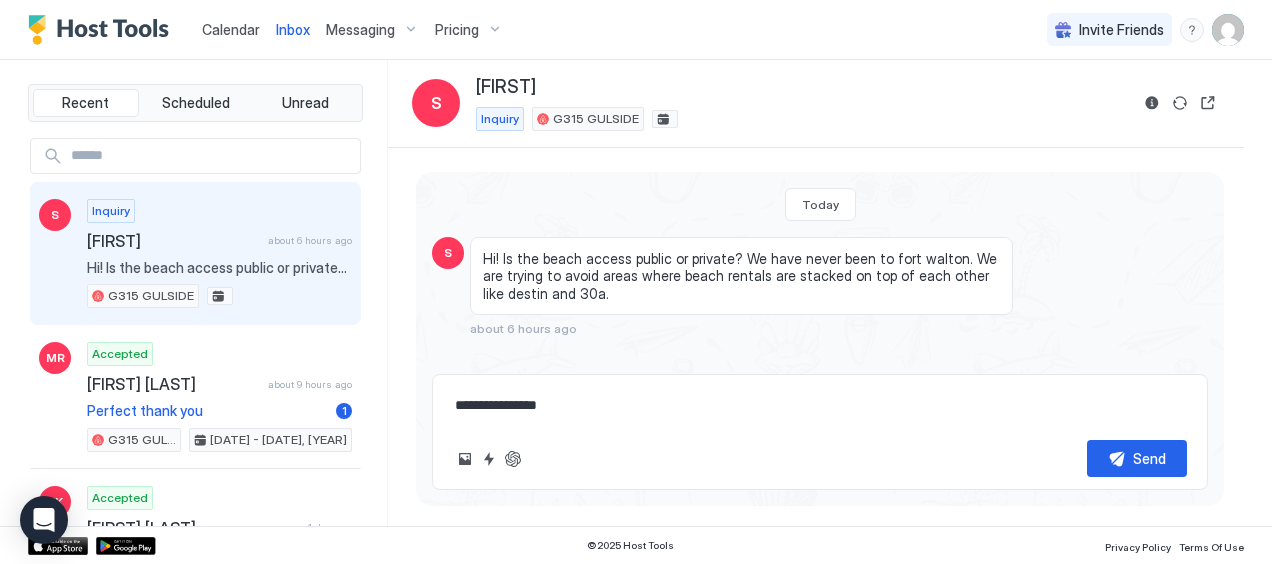type on "*" 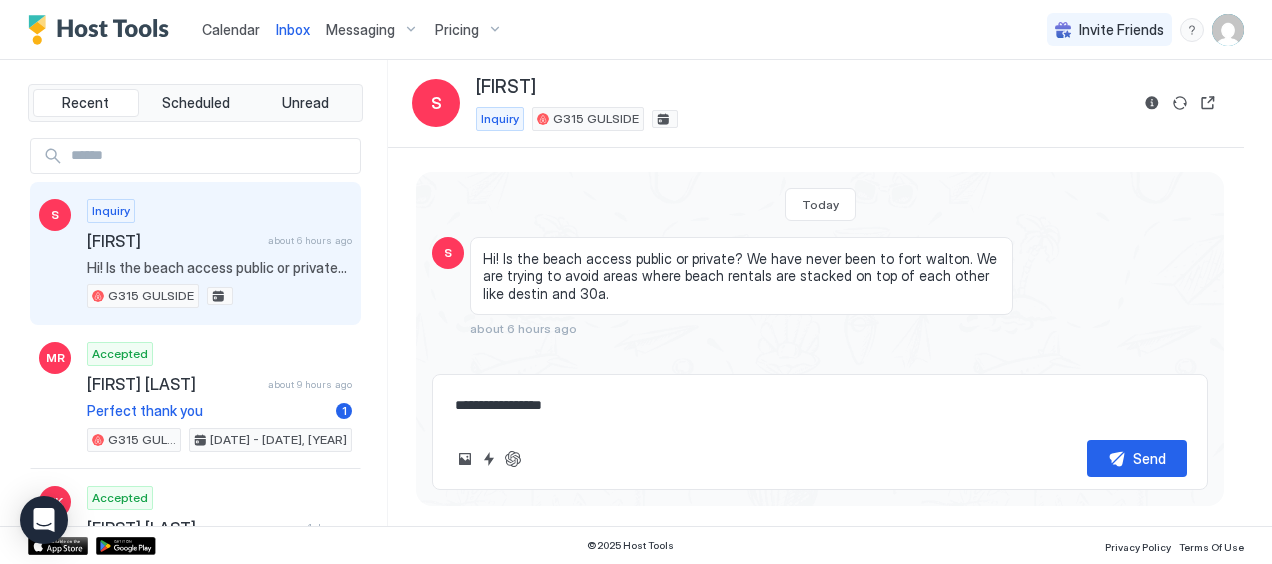 type on "*" 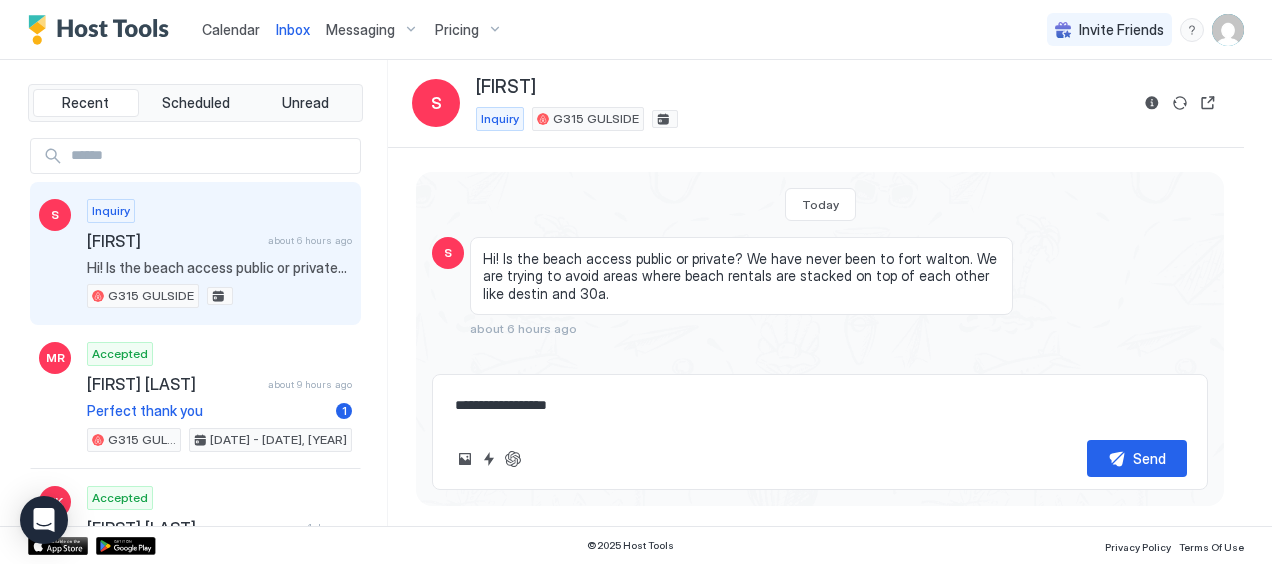 type on "*" 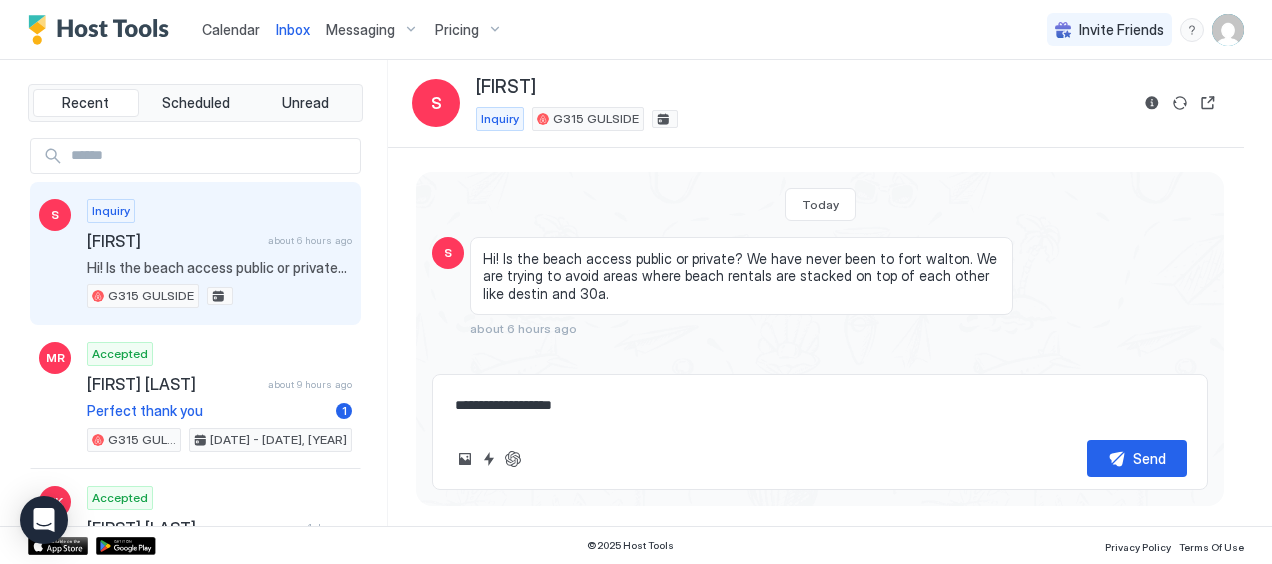 type on "*" 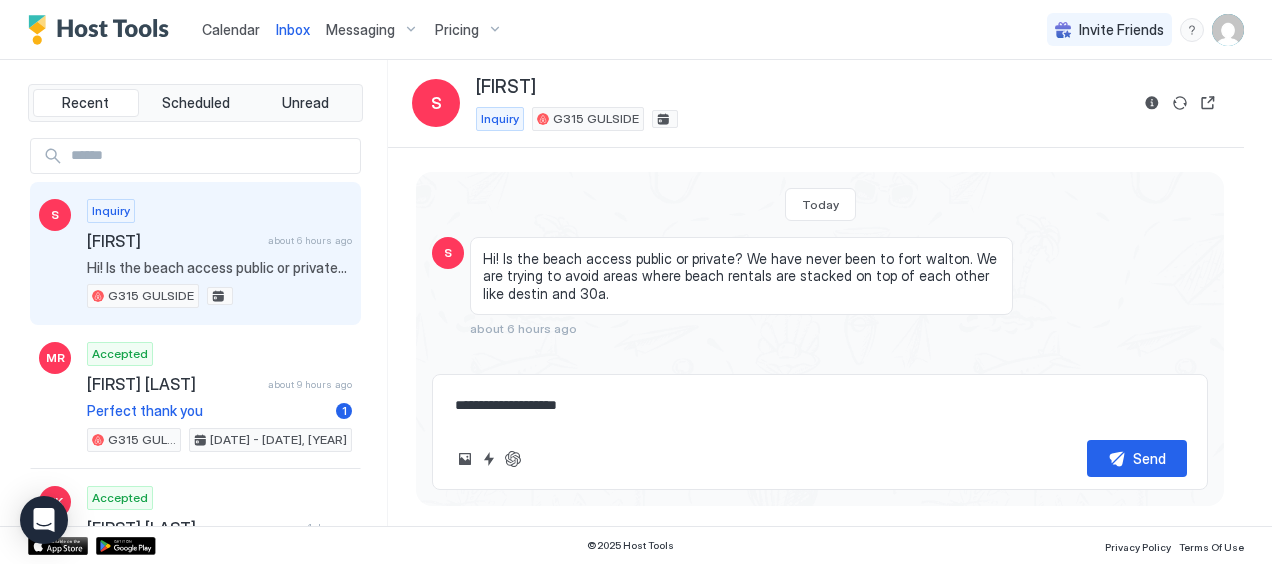 type on "*" 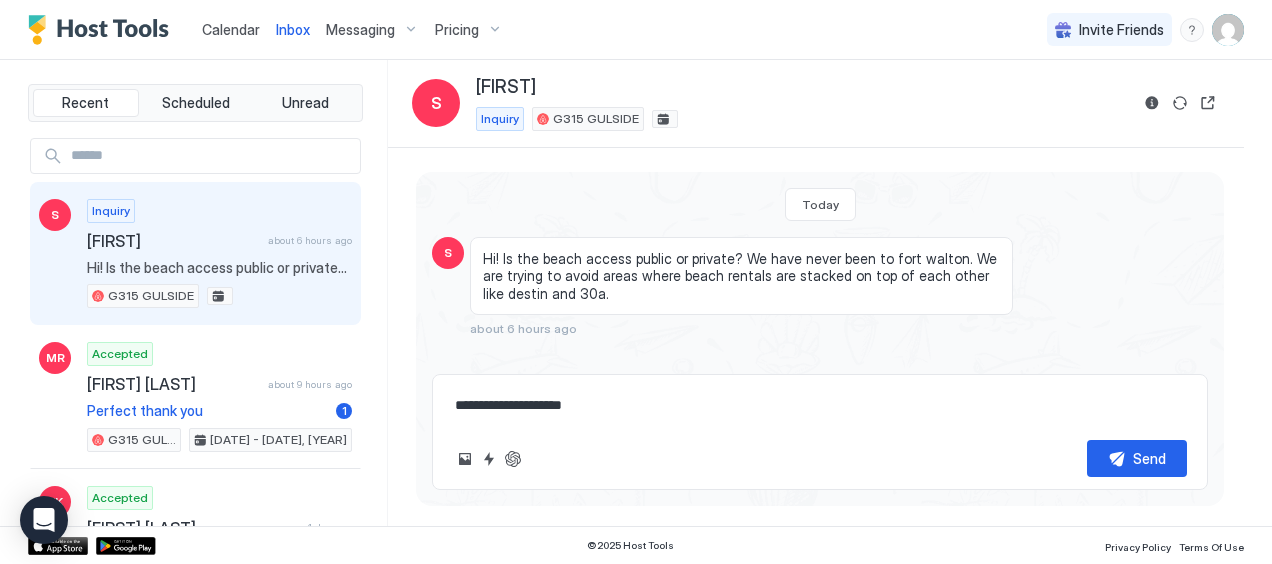 type on "*" 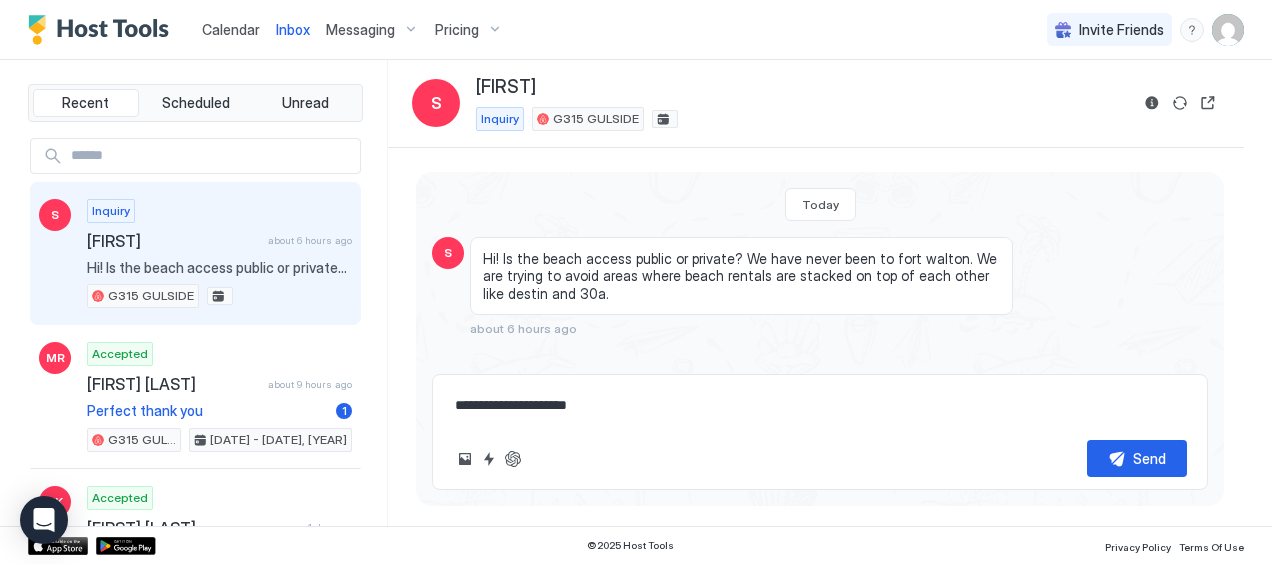 type on "*" 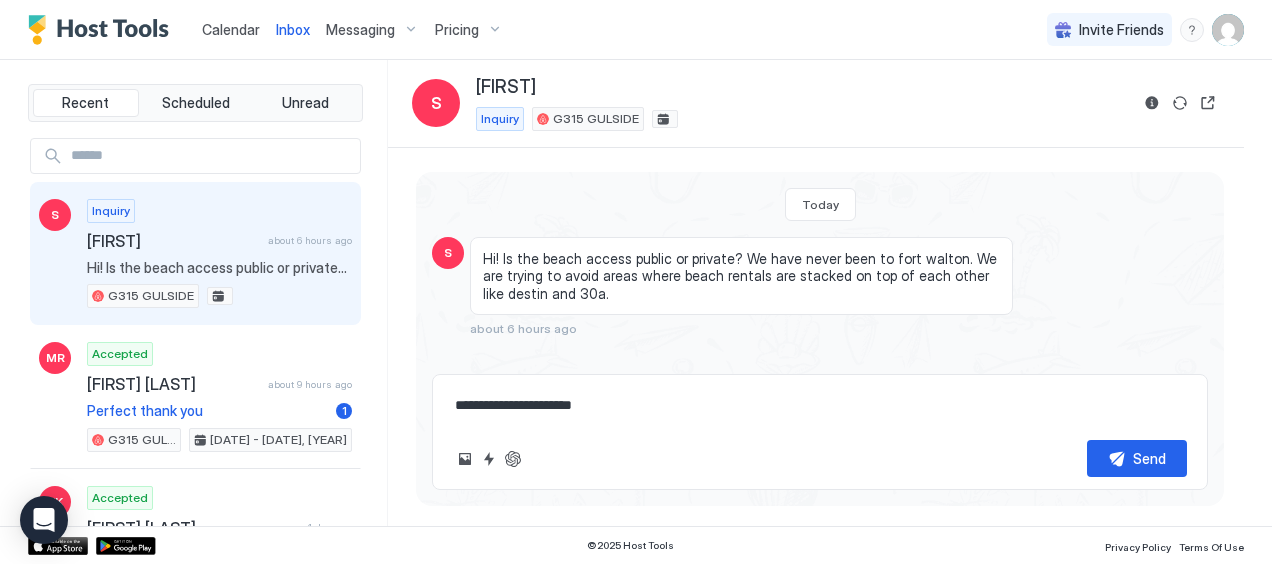 type on "*" 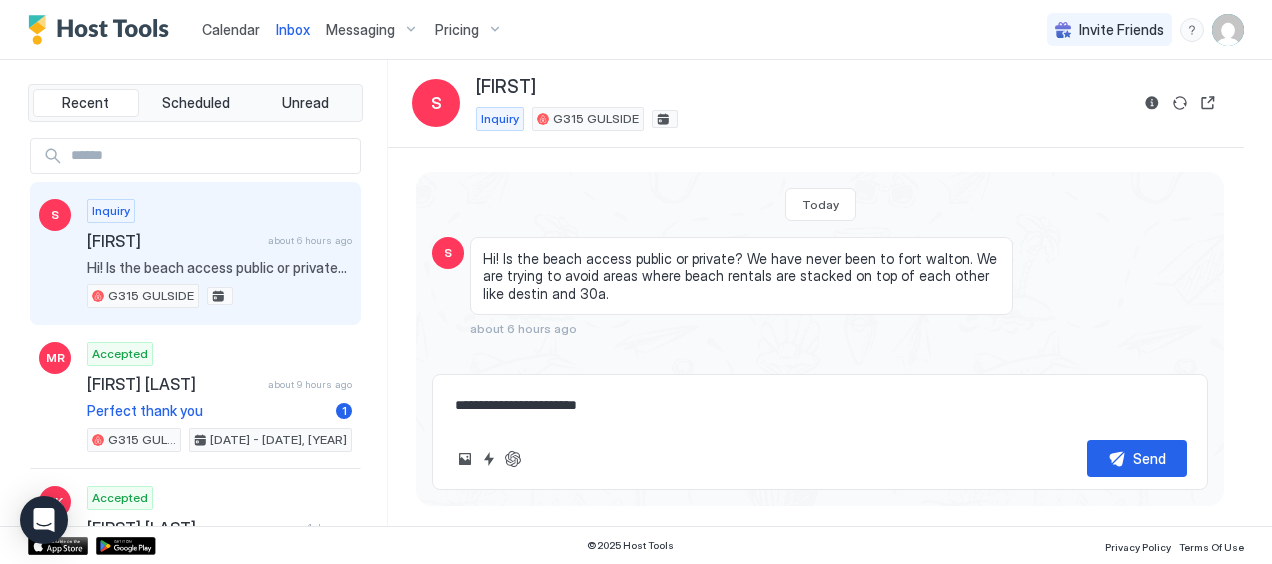 type on "*" 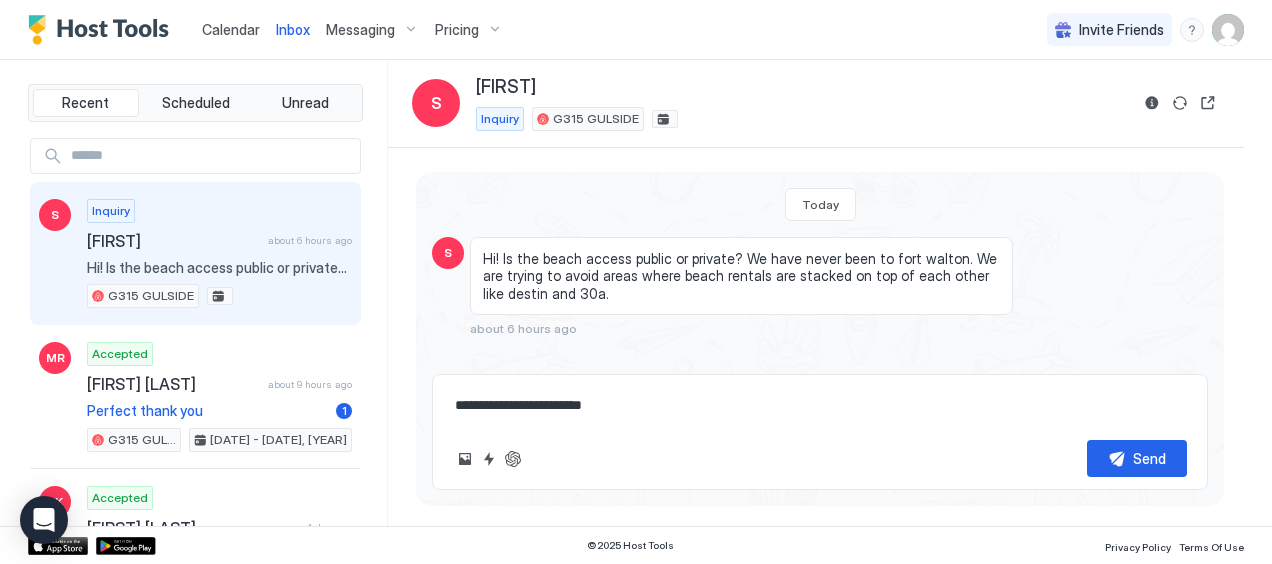type on "*" 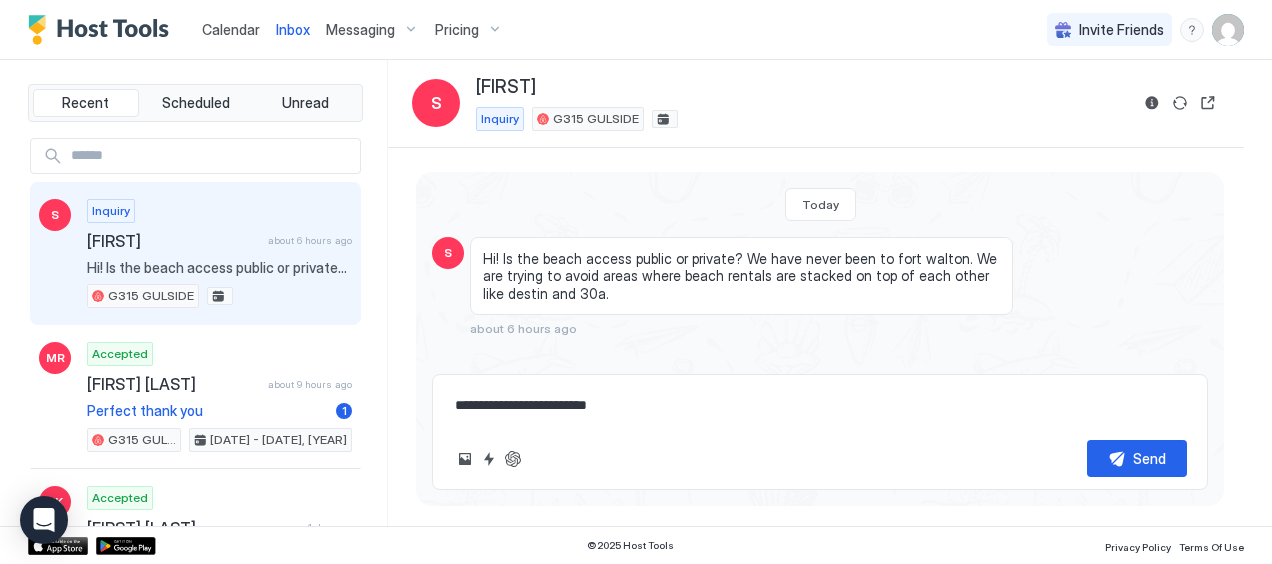 type on "*" 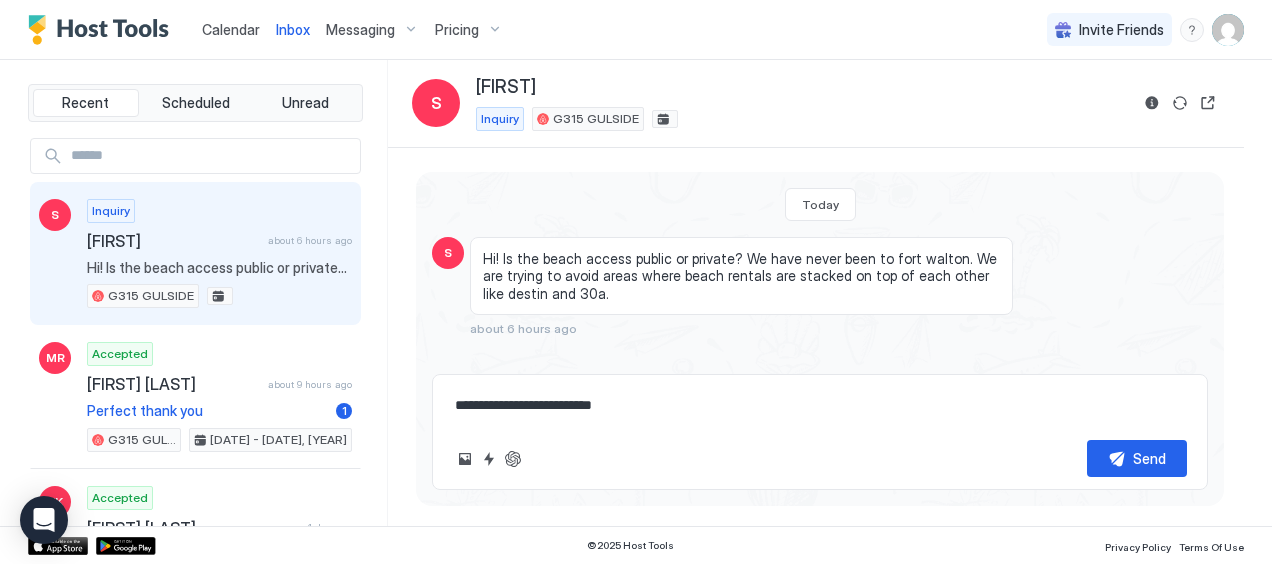 type on "*" 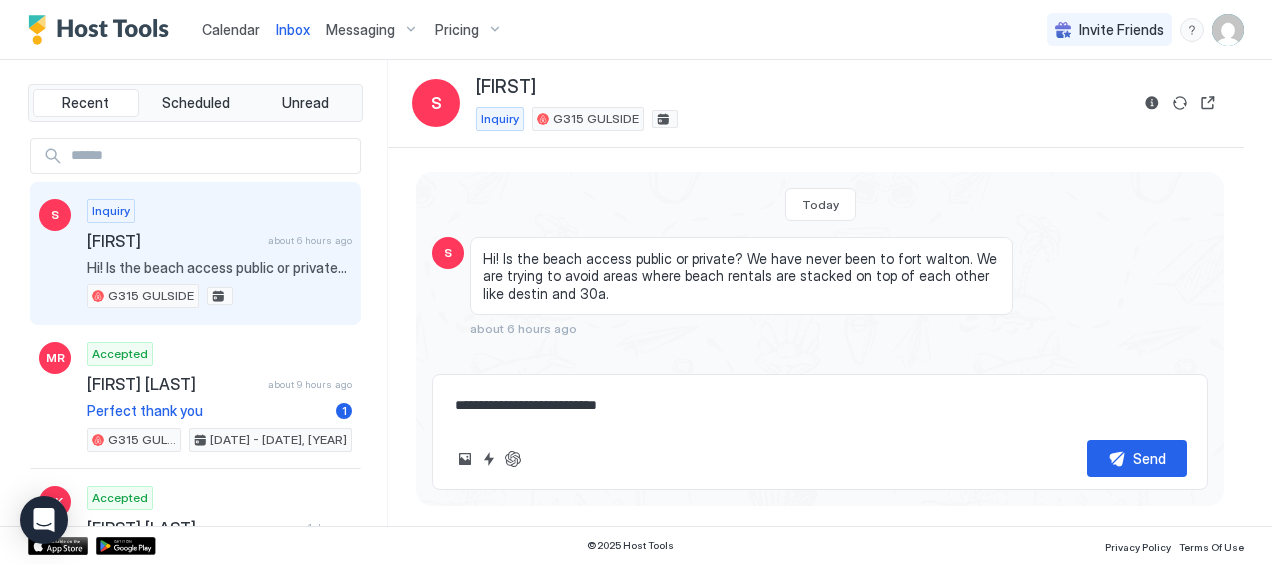type on "*" 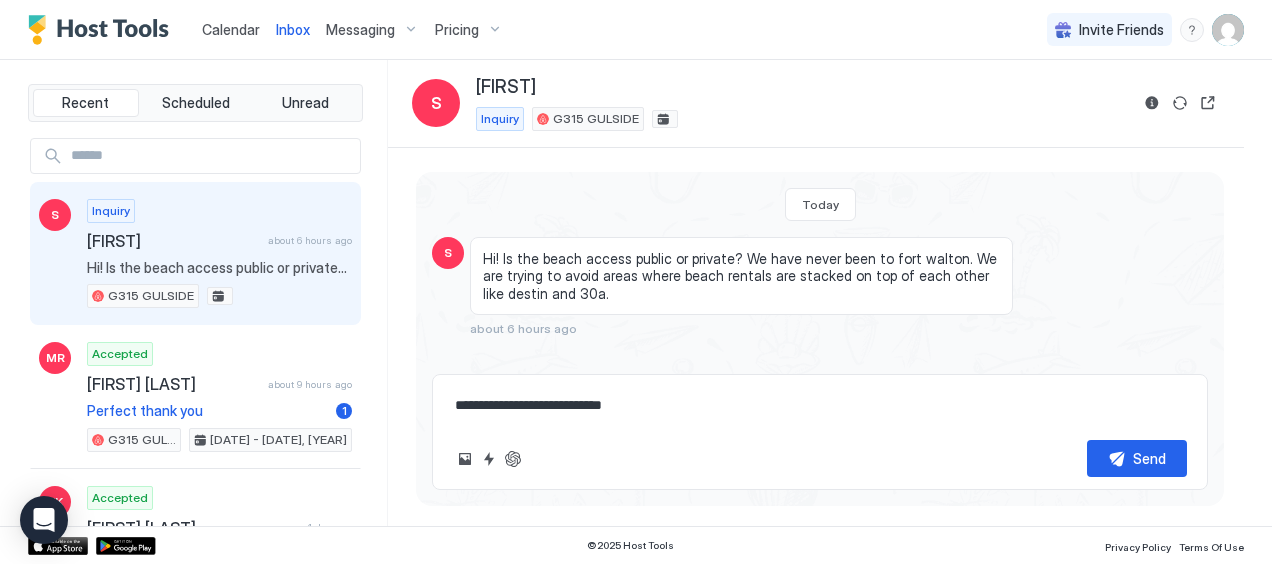 type on "*" 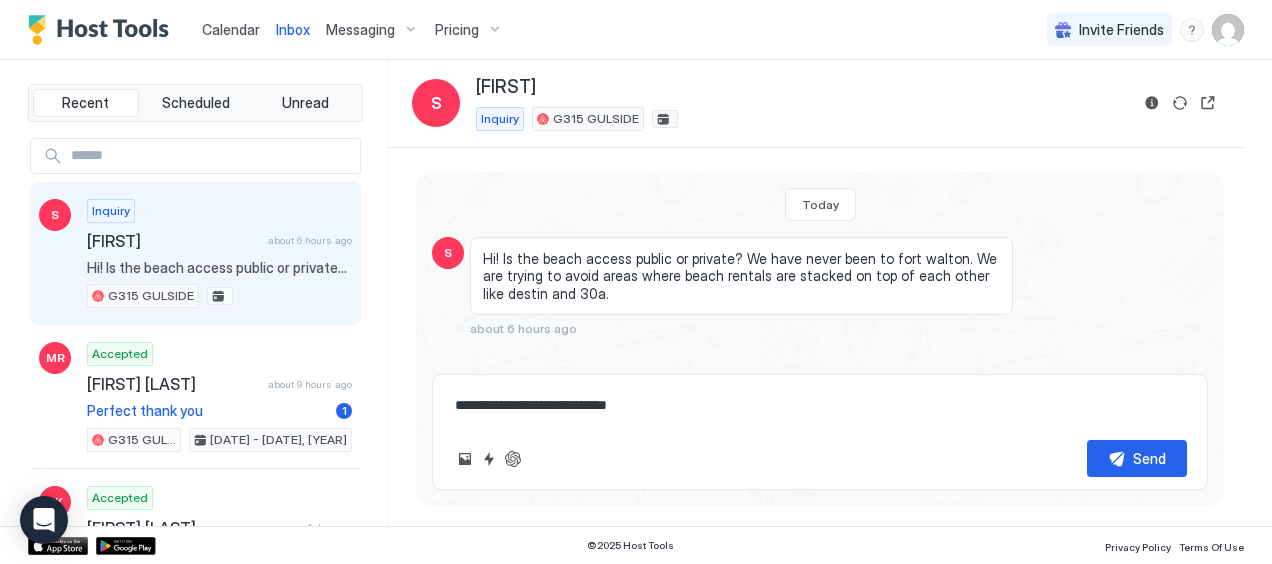 type on "*" 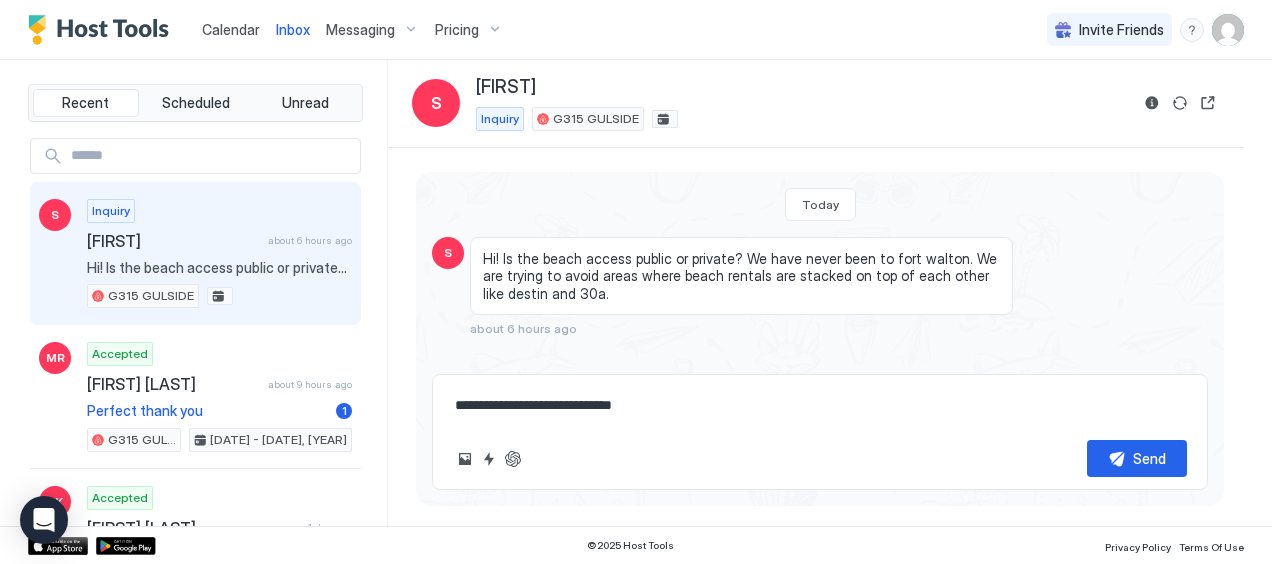type on "*" 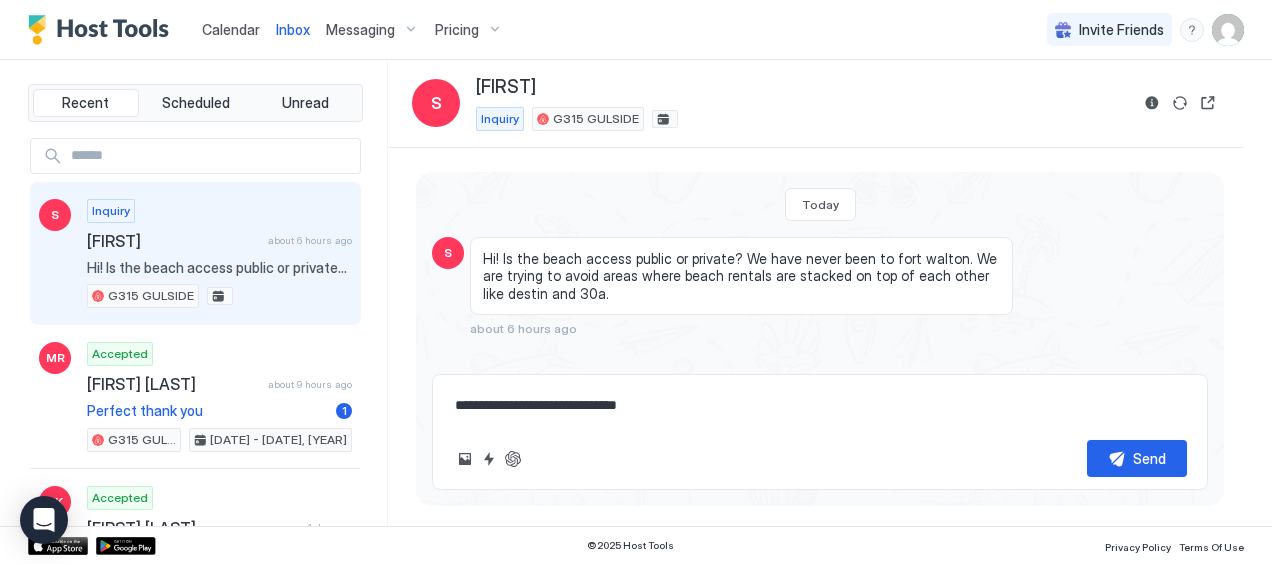 type on "*" 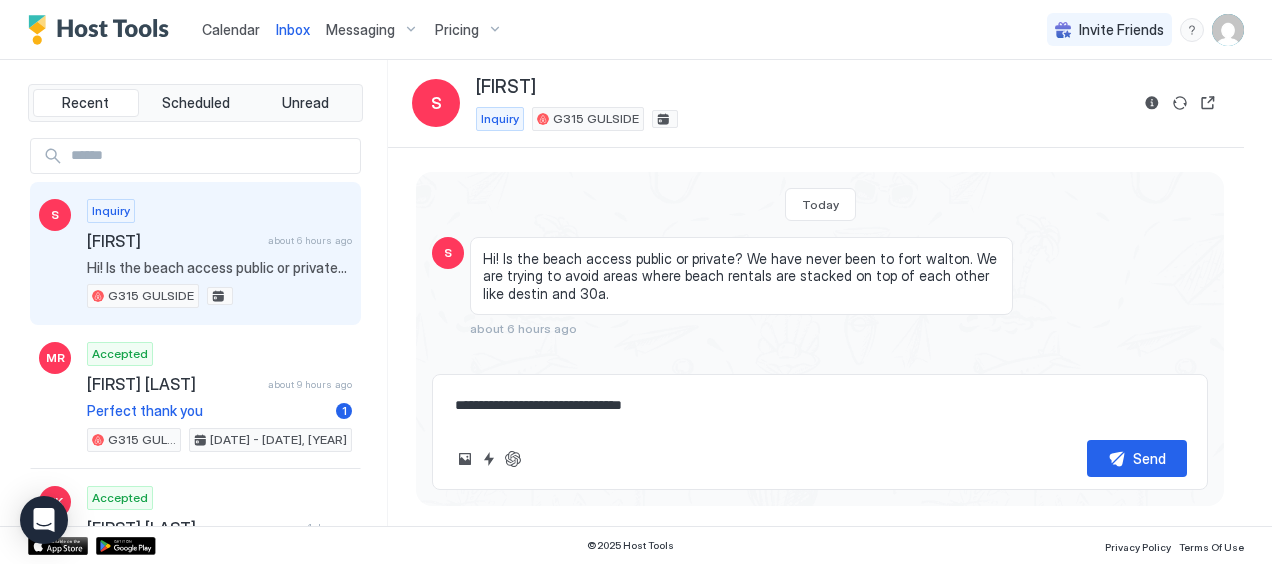 type on "*" 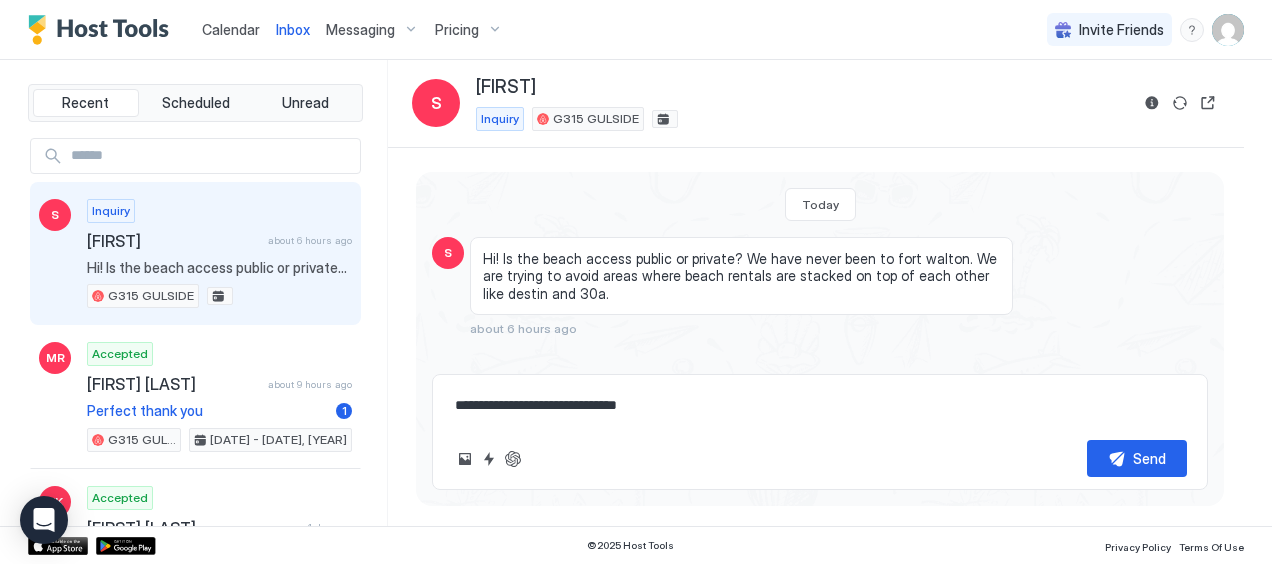 type on "*" 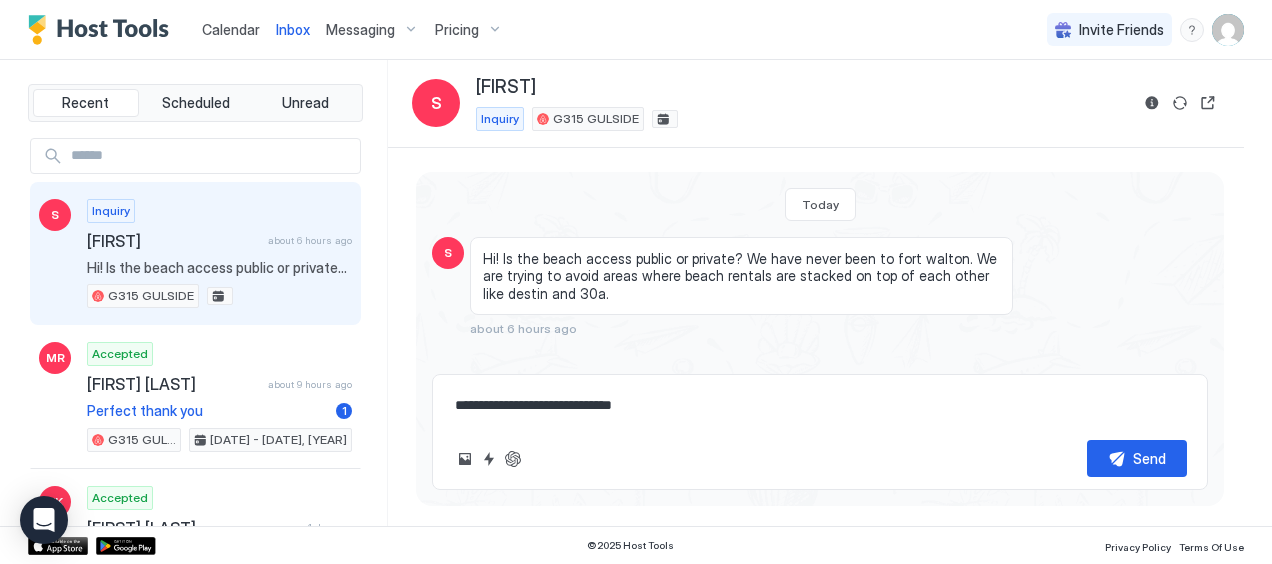 type on "*" 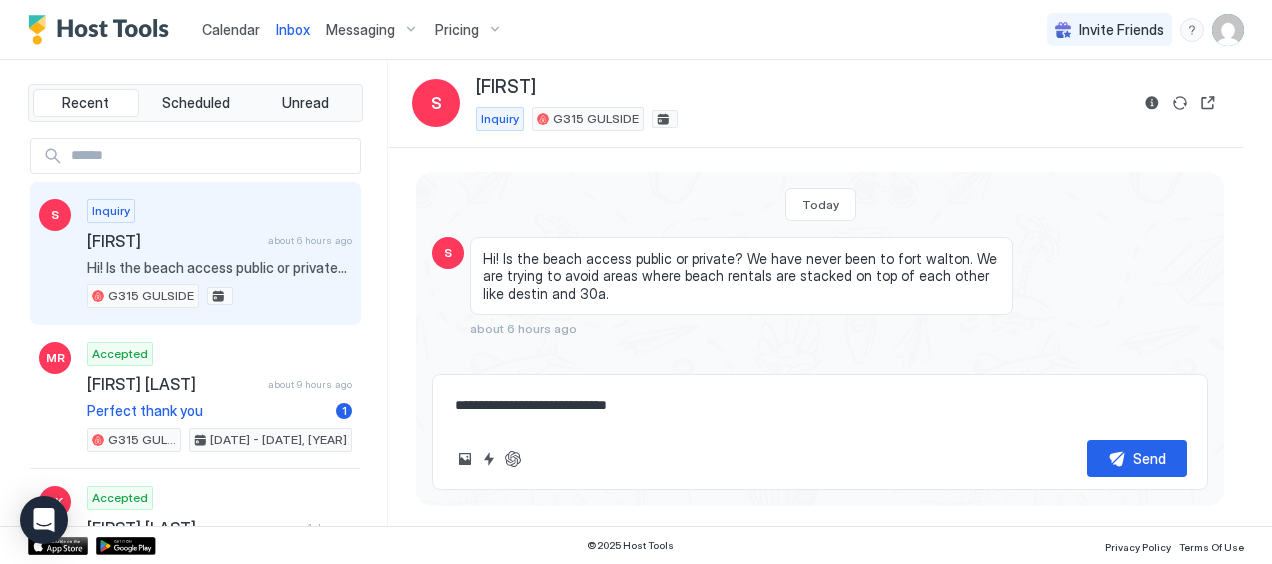 type on "*" 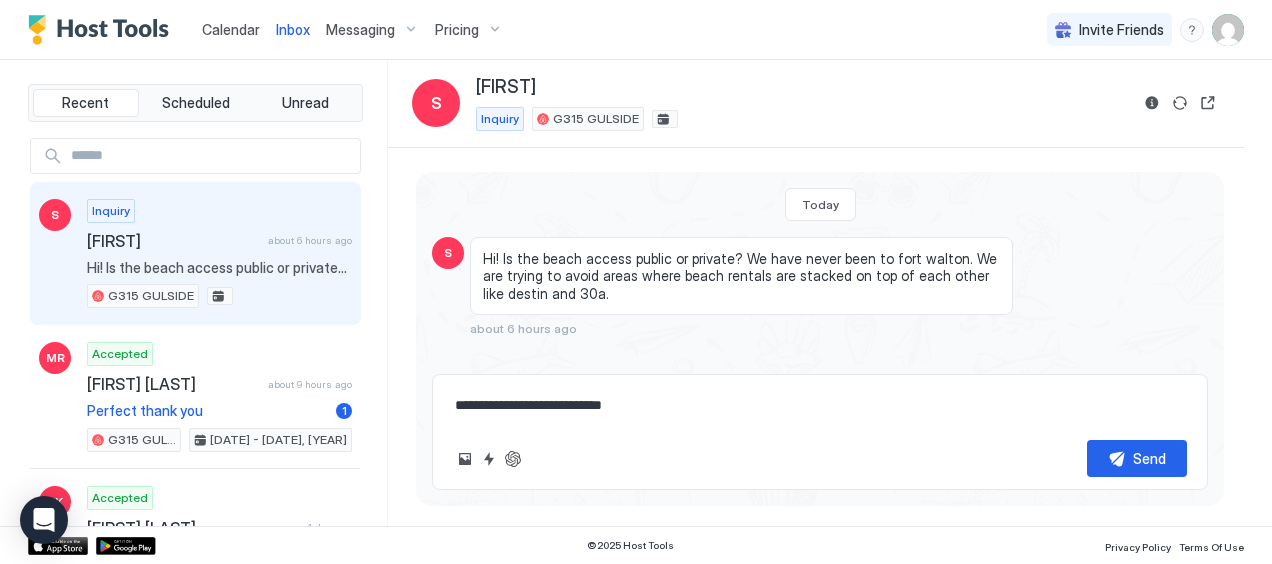 type on "*" 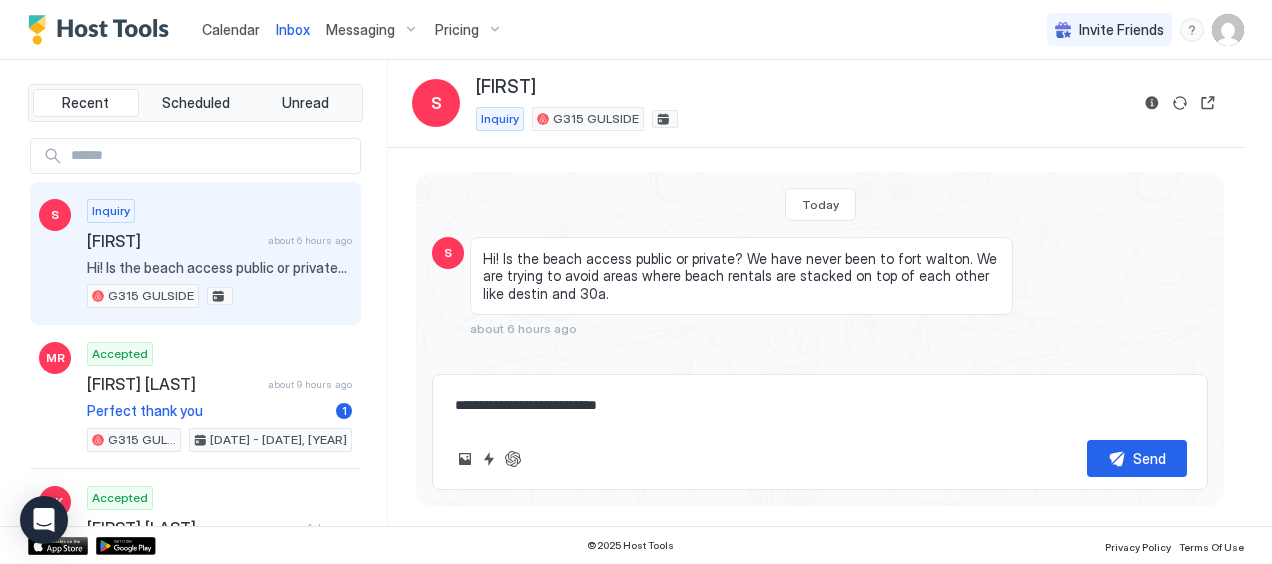 type on "*" 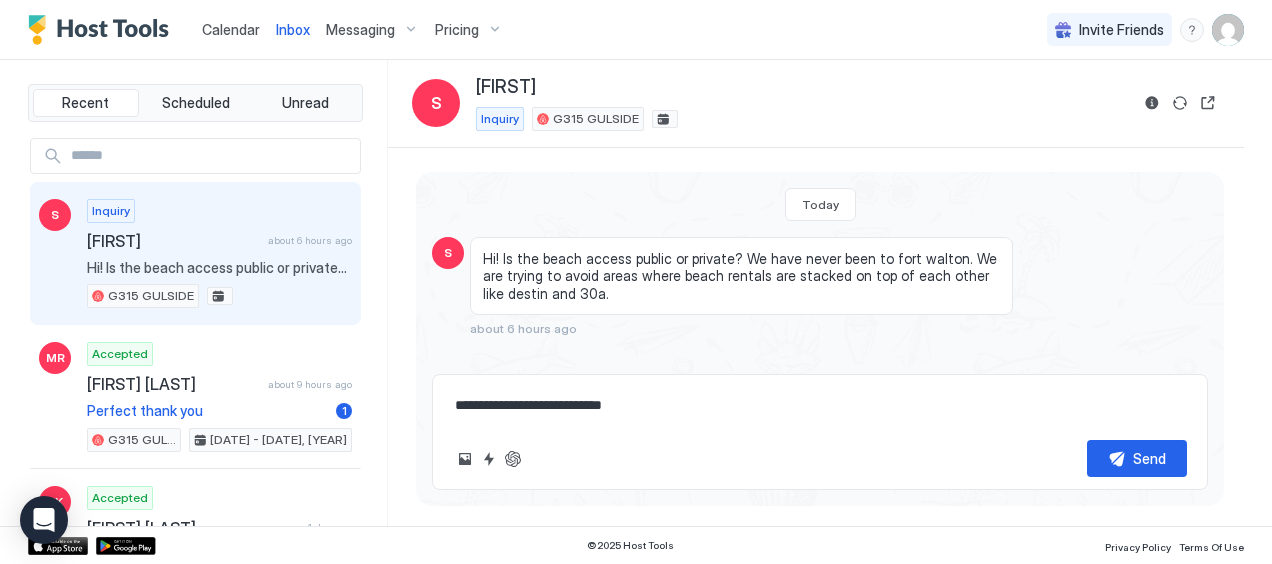 type on "*" 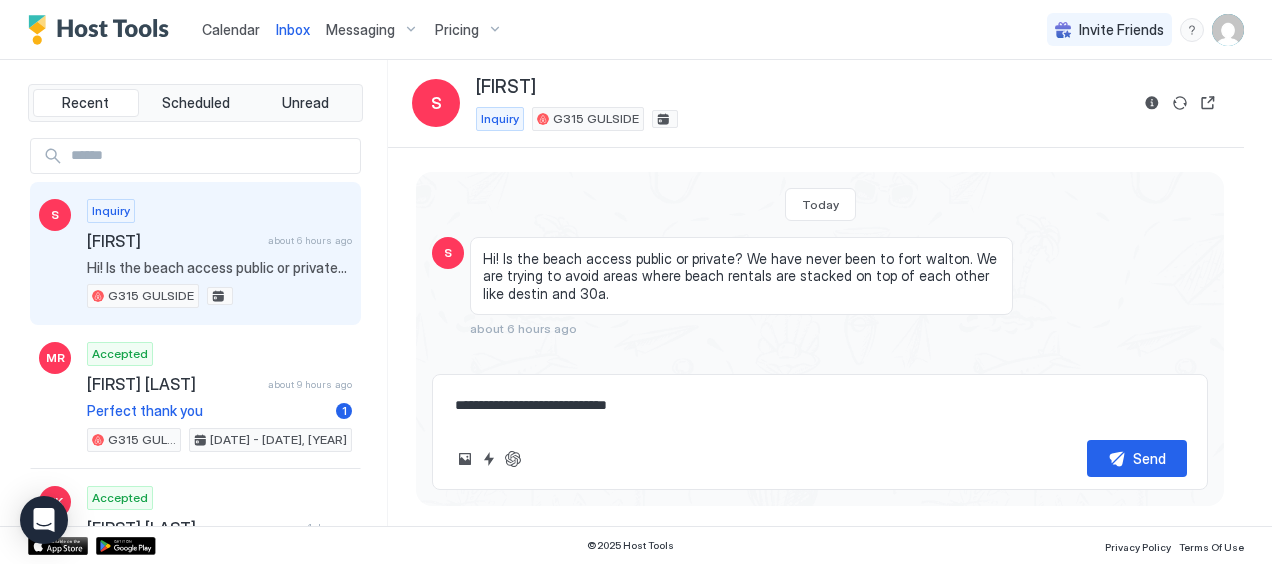 type on "**********" 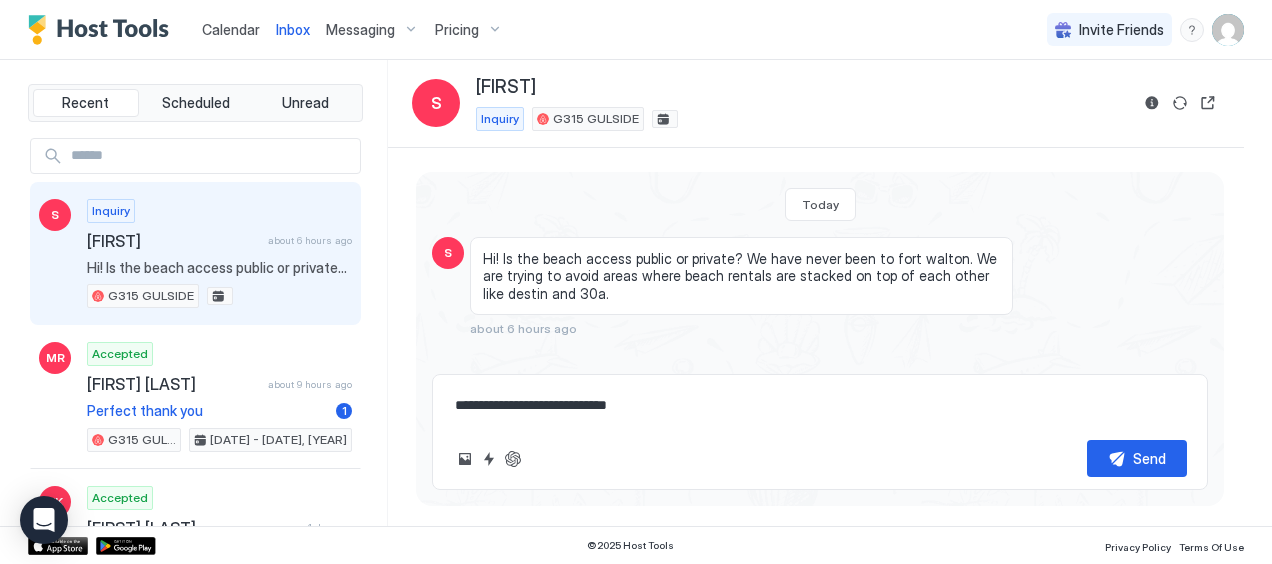 type on "*" 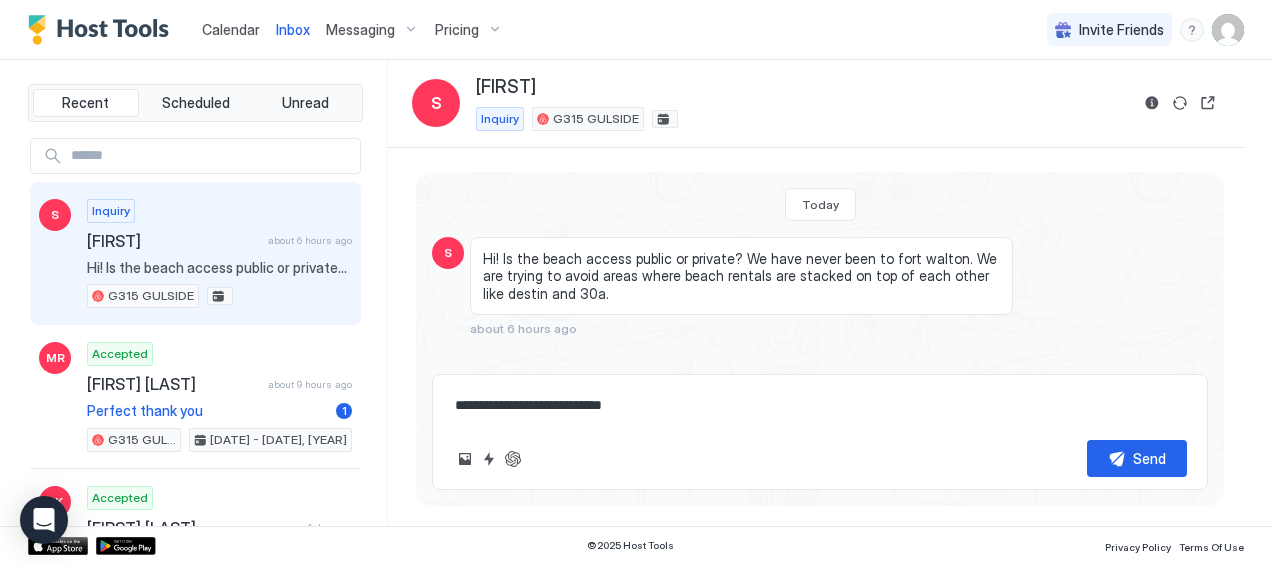 click on "**********" at bounding box center [820, 405] 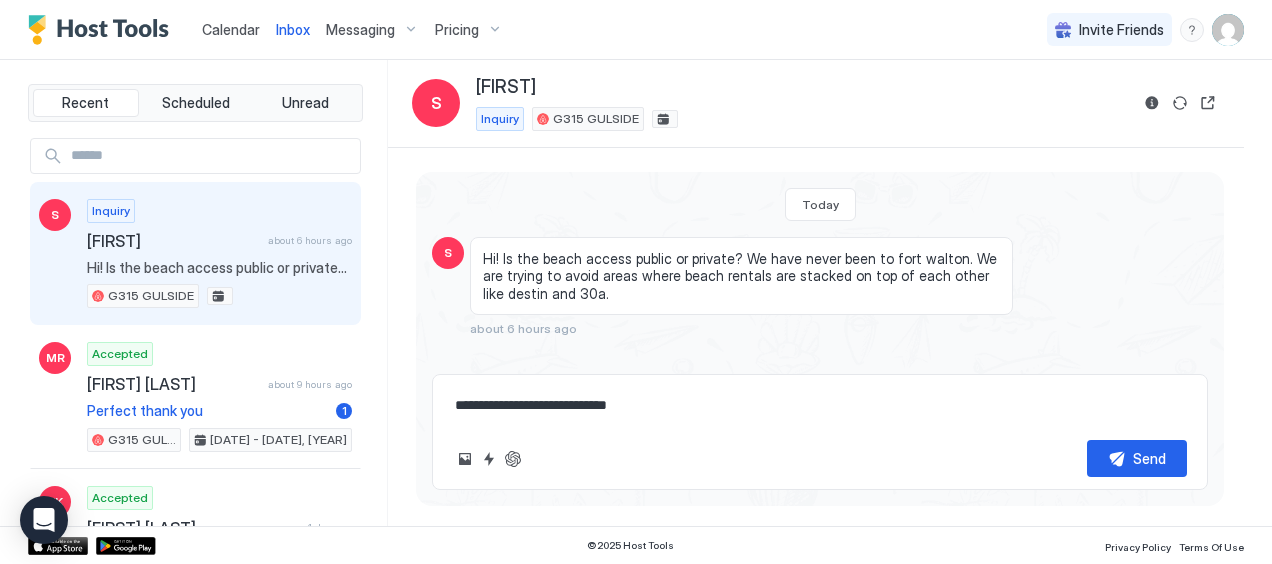 type on "*" 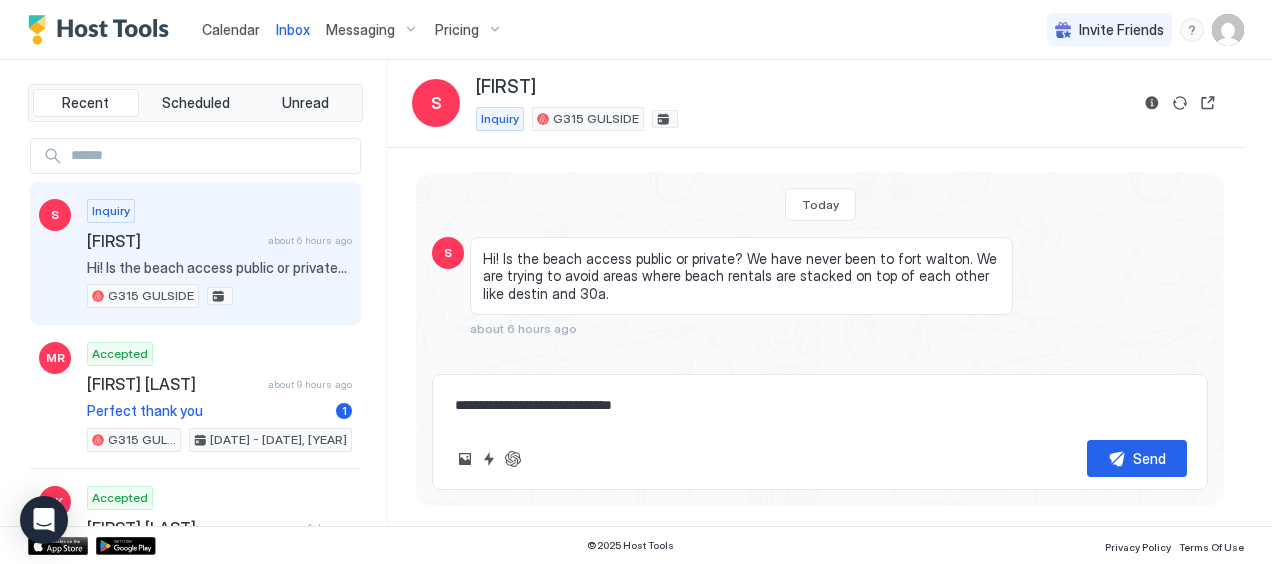 type on "*" 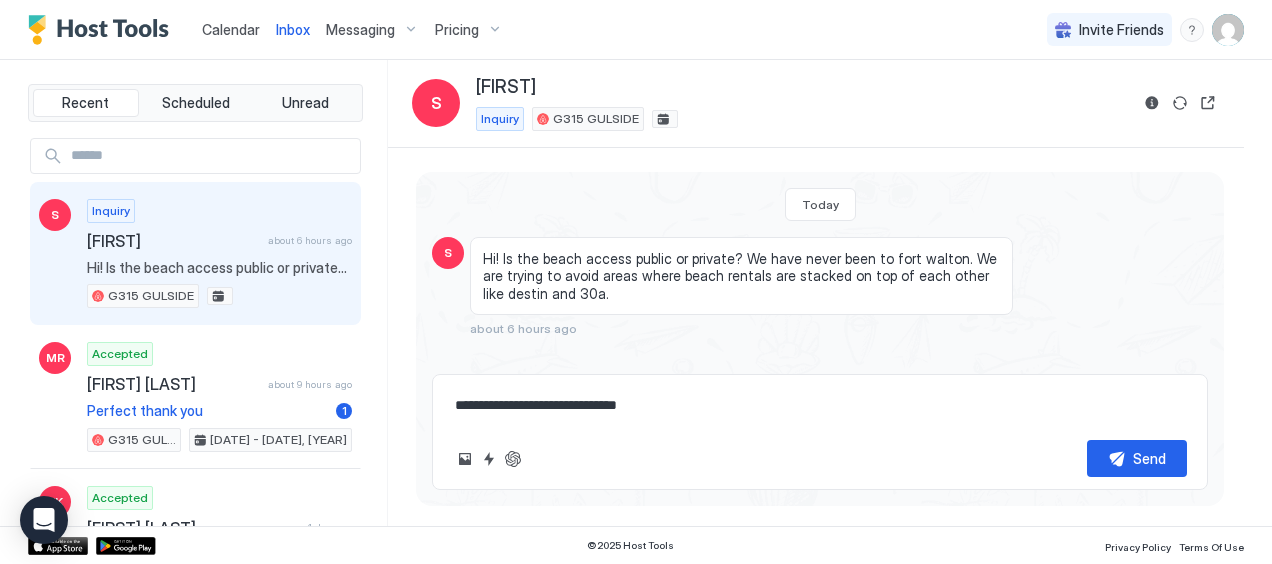 type on "*" 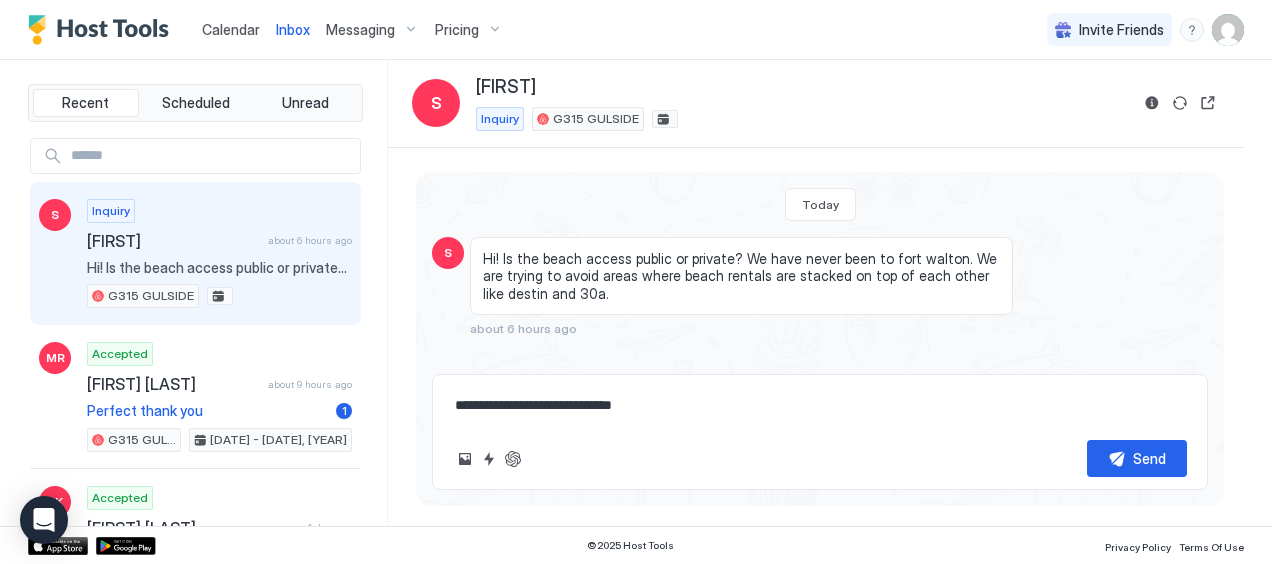 type on "*" 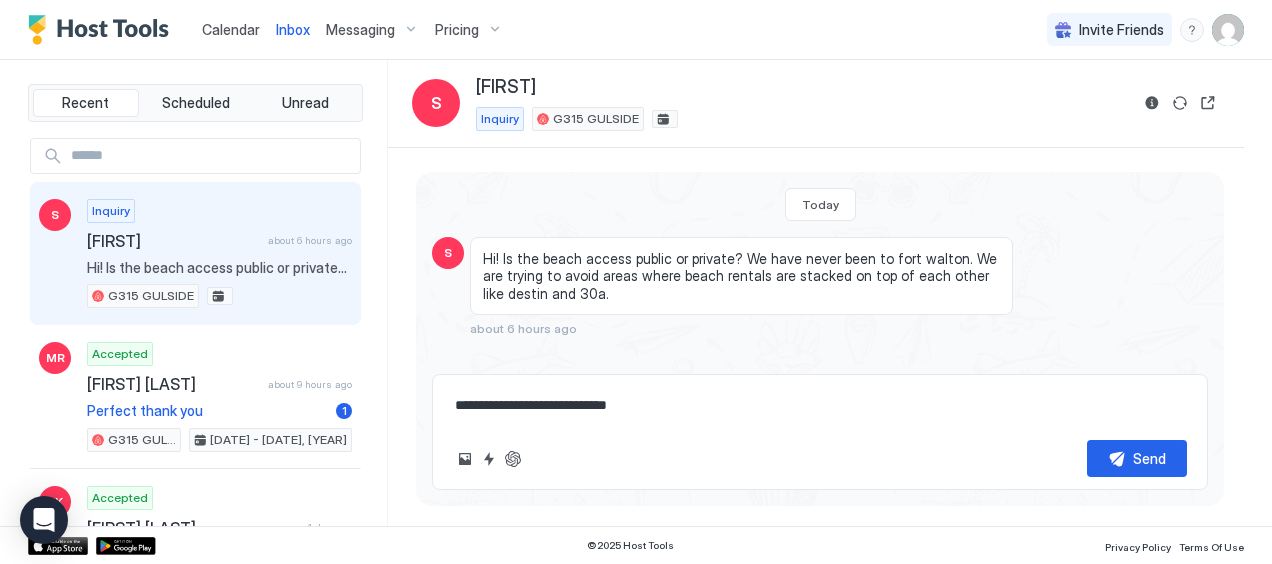 type on "*" 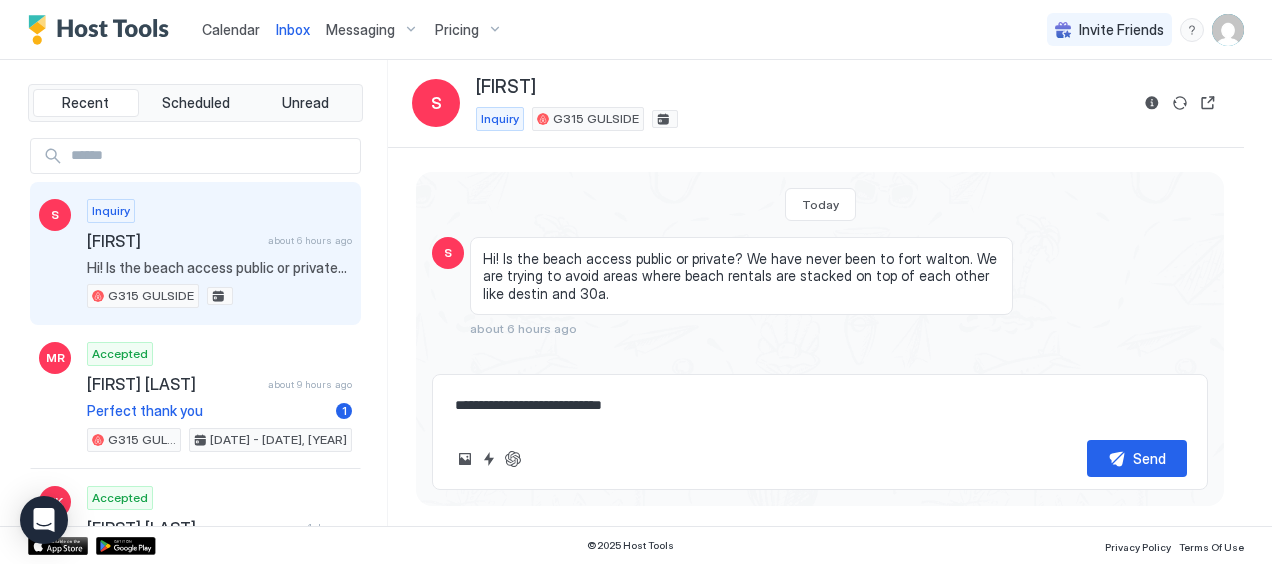 type on "*" 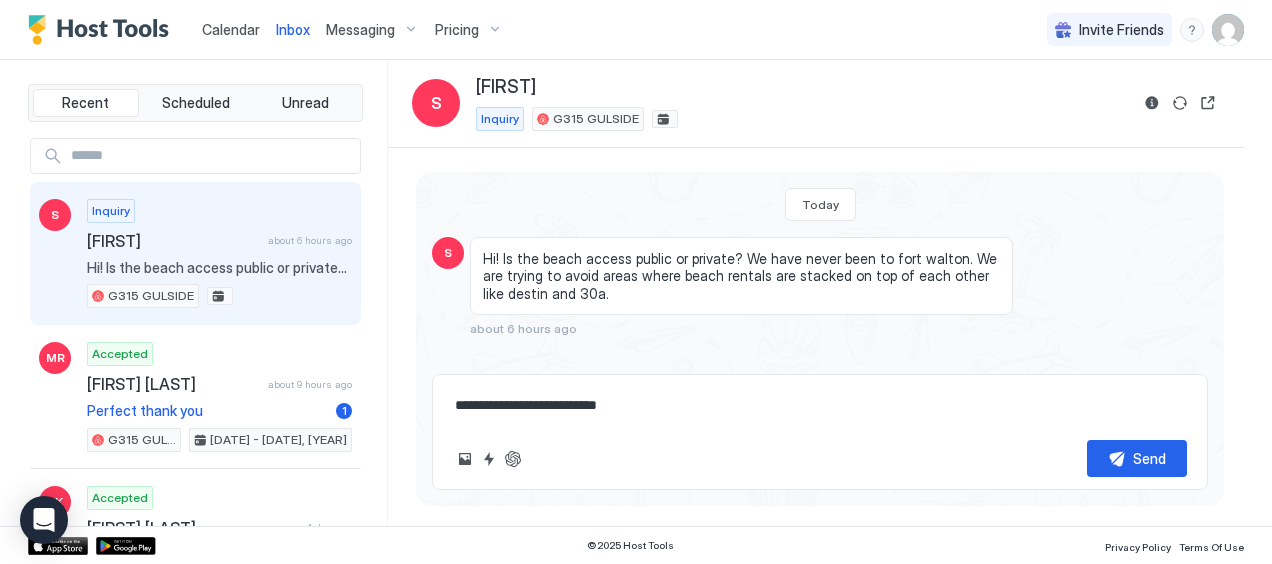 type on "*" 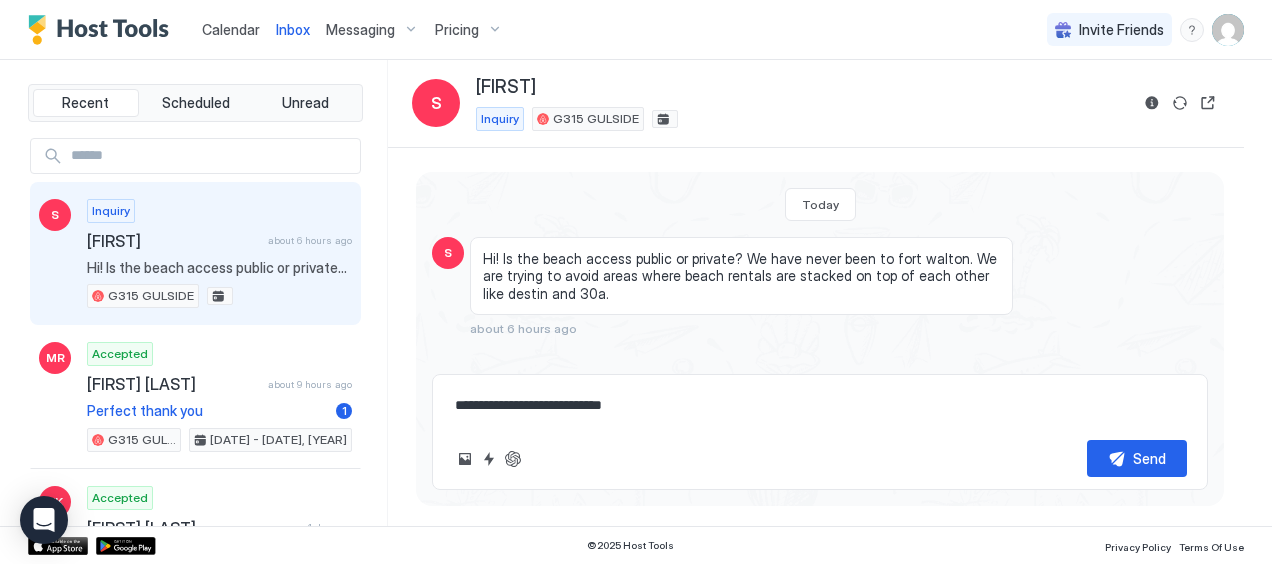 type on "*" 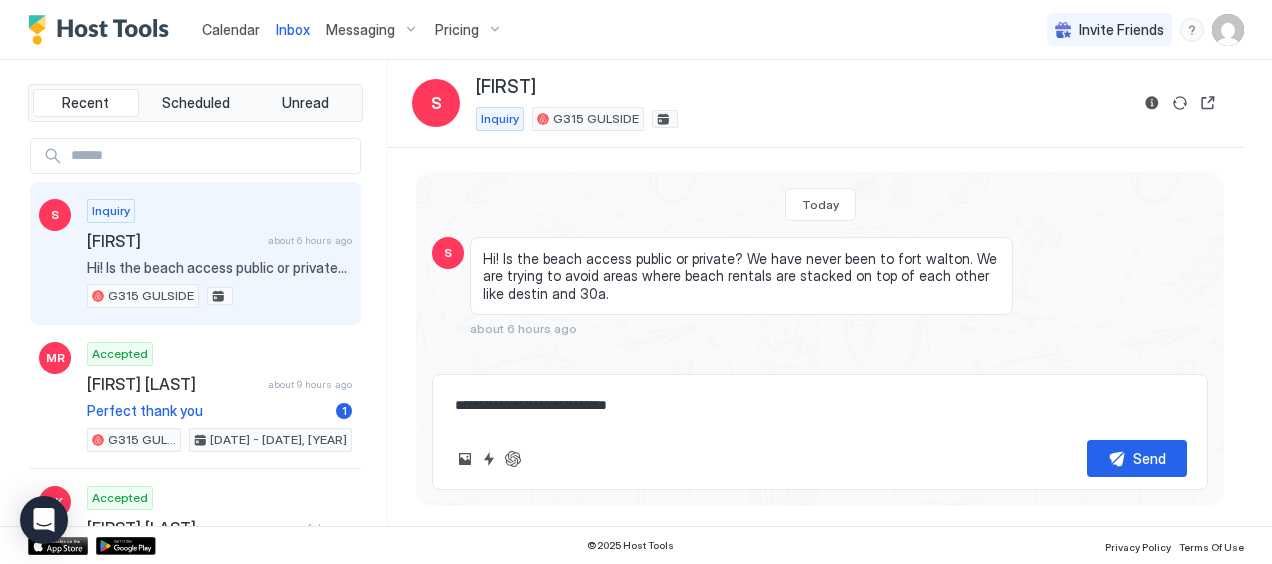 type on "*" 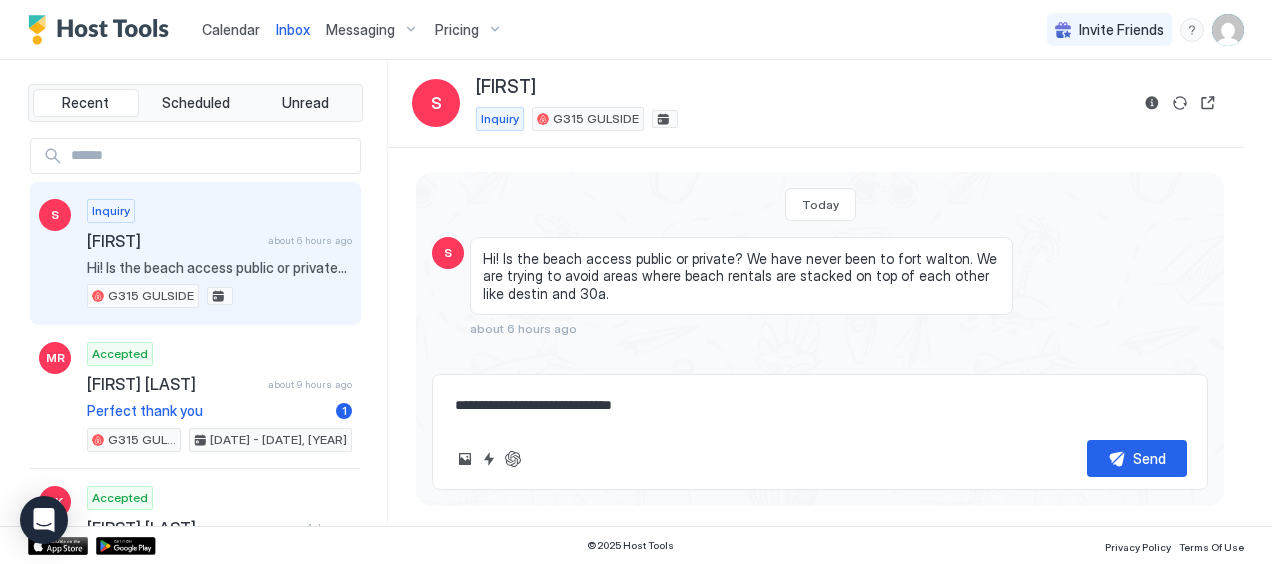 type on "**********" 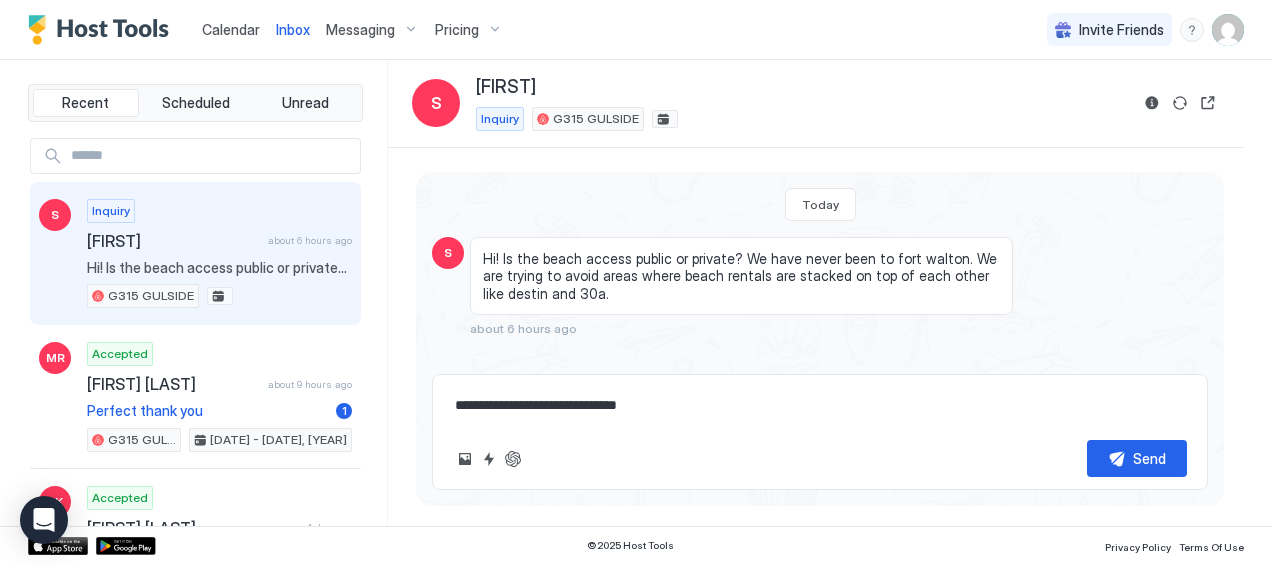 type on "*" 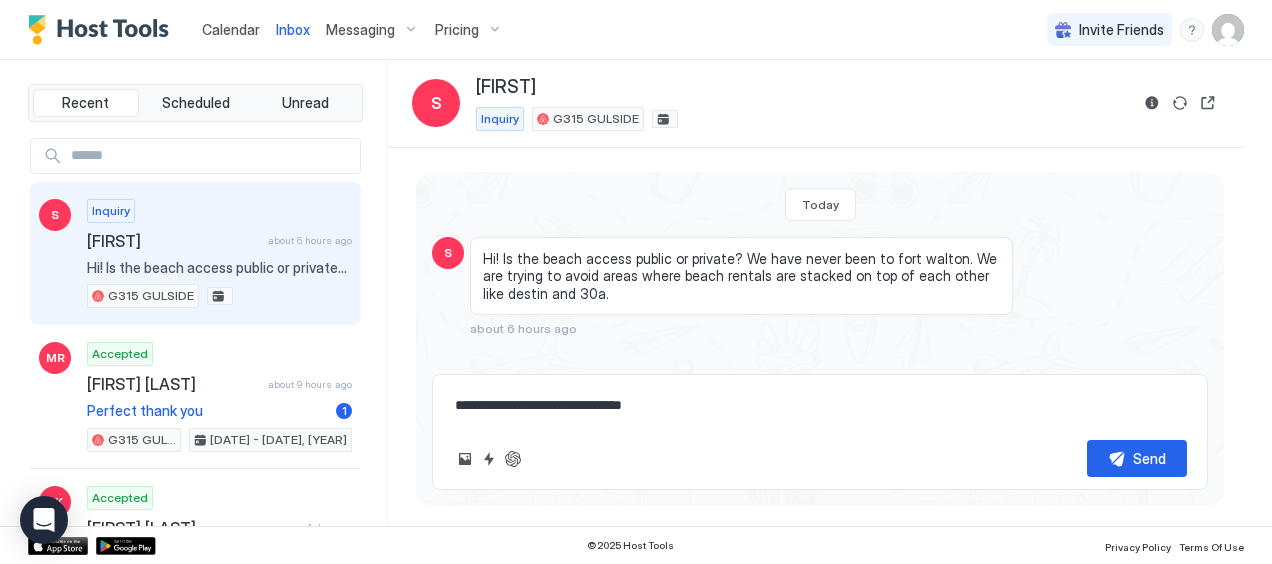 type on "*" 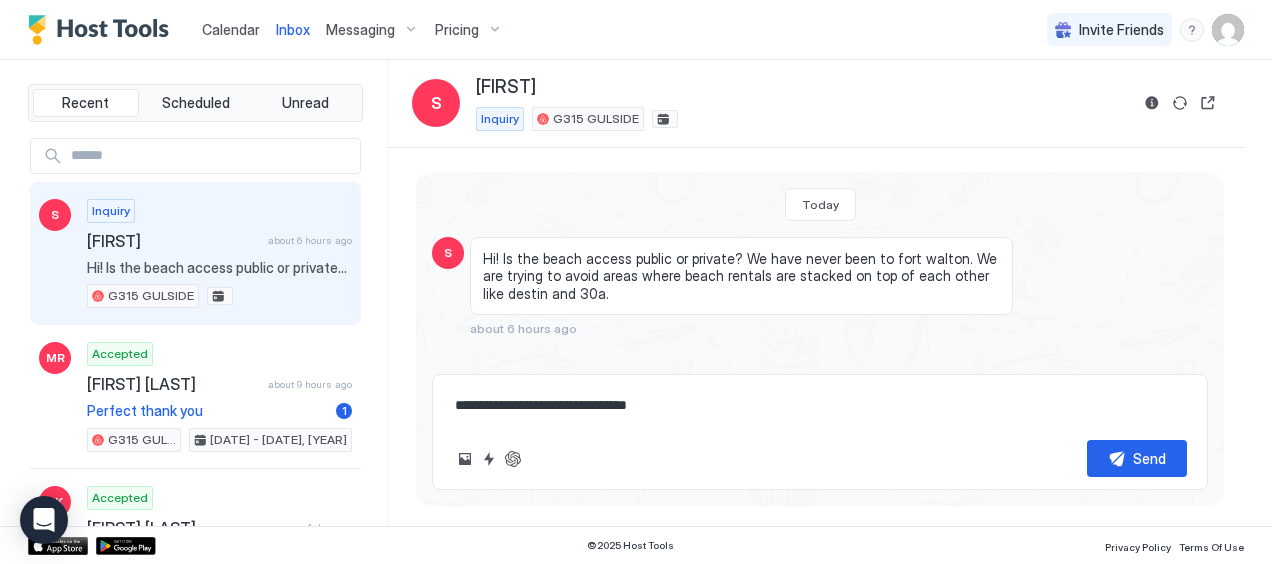 type on "*" 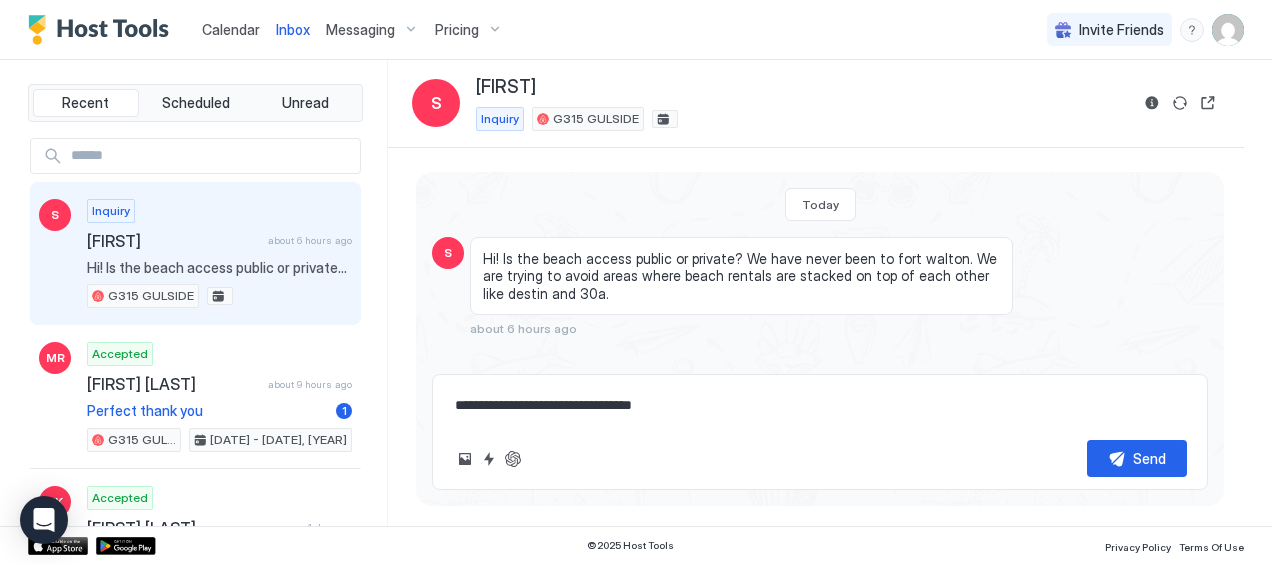 type on "*" 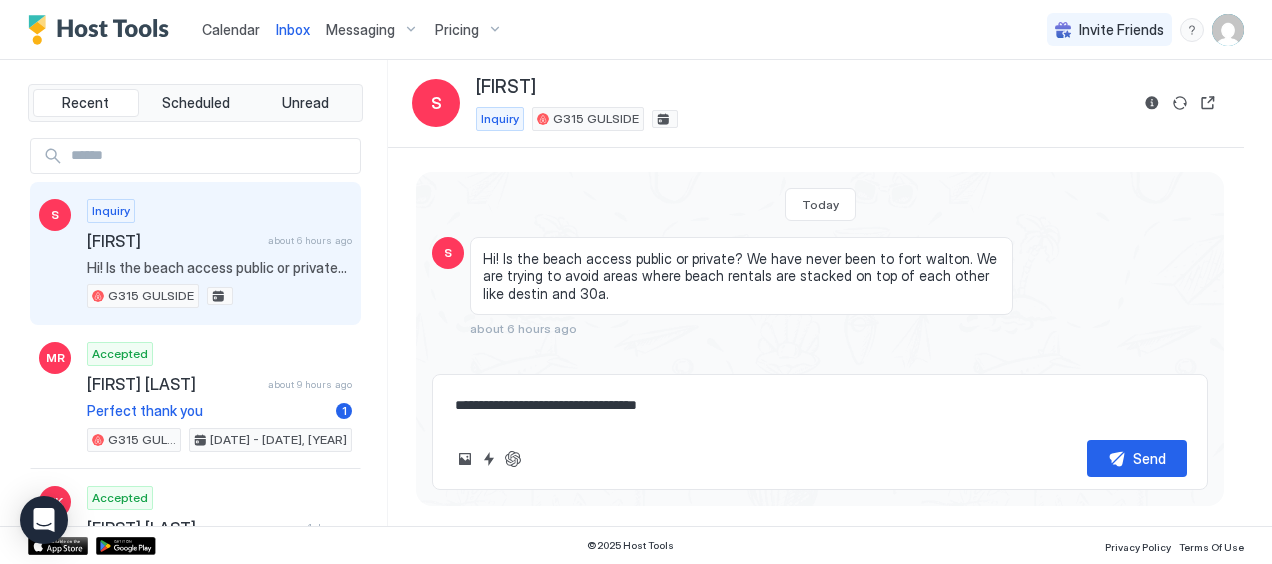 type on "*" 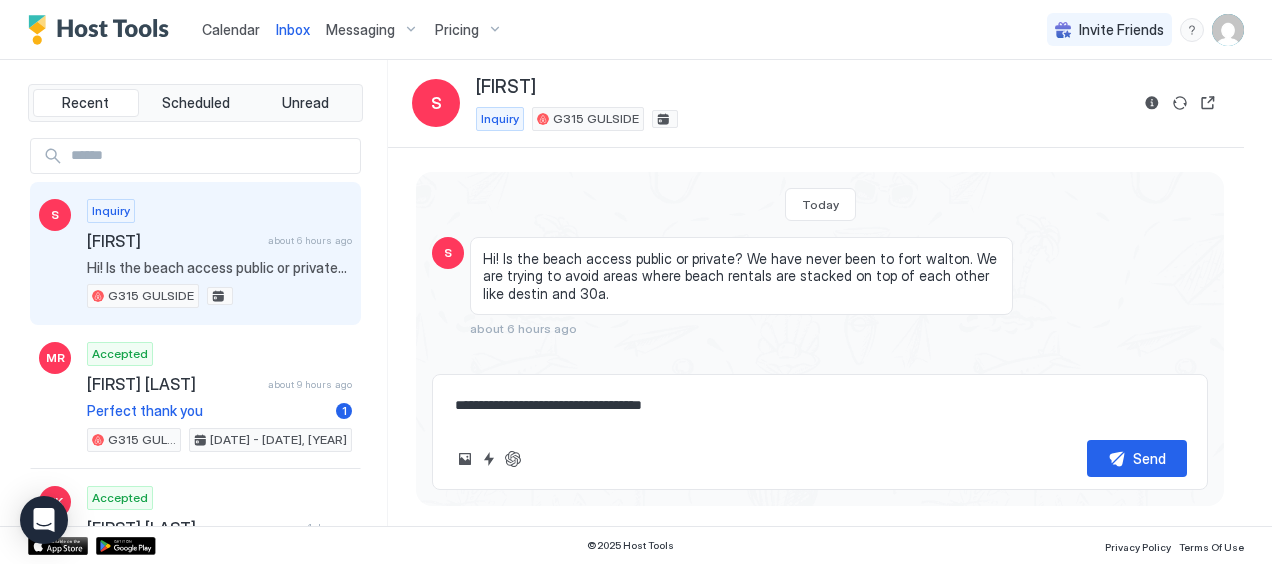 type on "*" 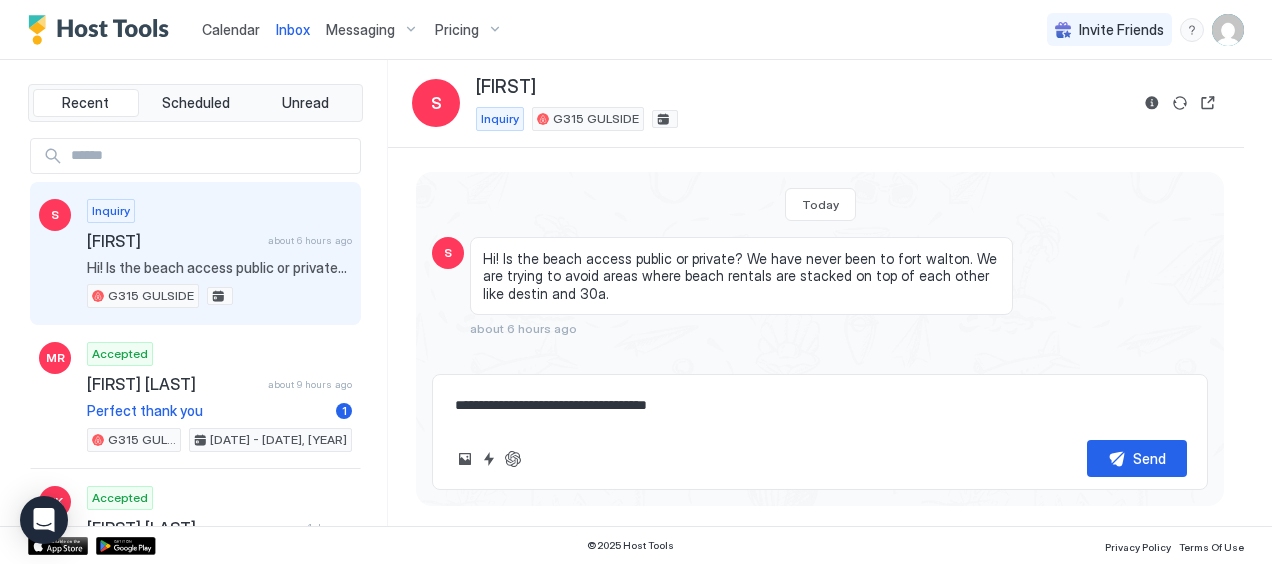 type on "*" 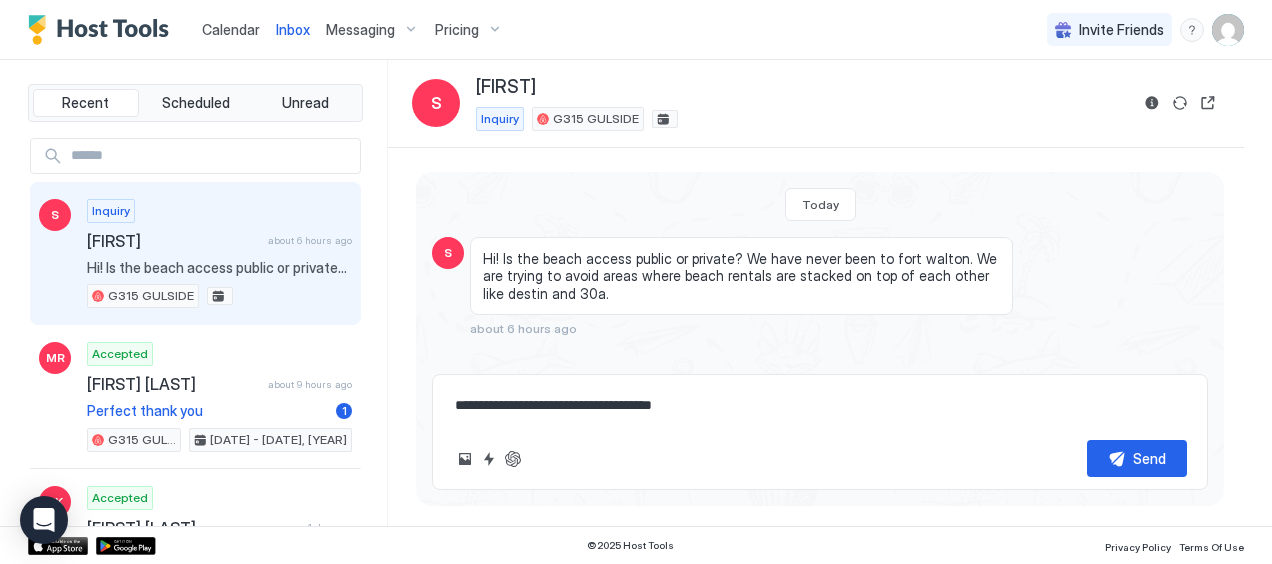 type on "*" 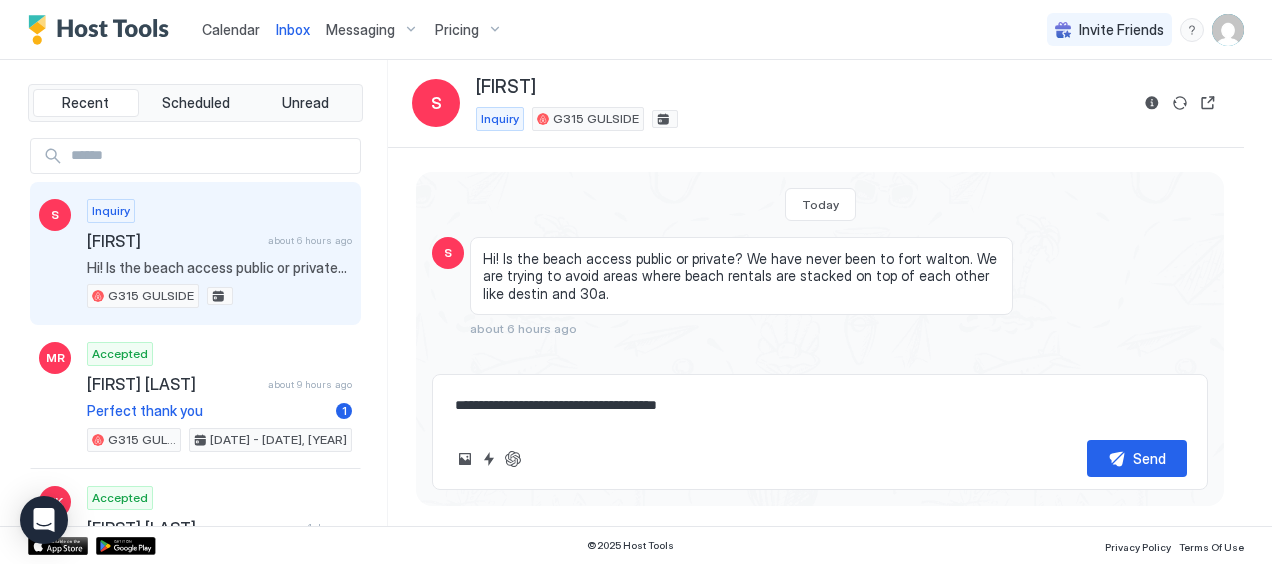 type on "*" 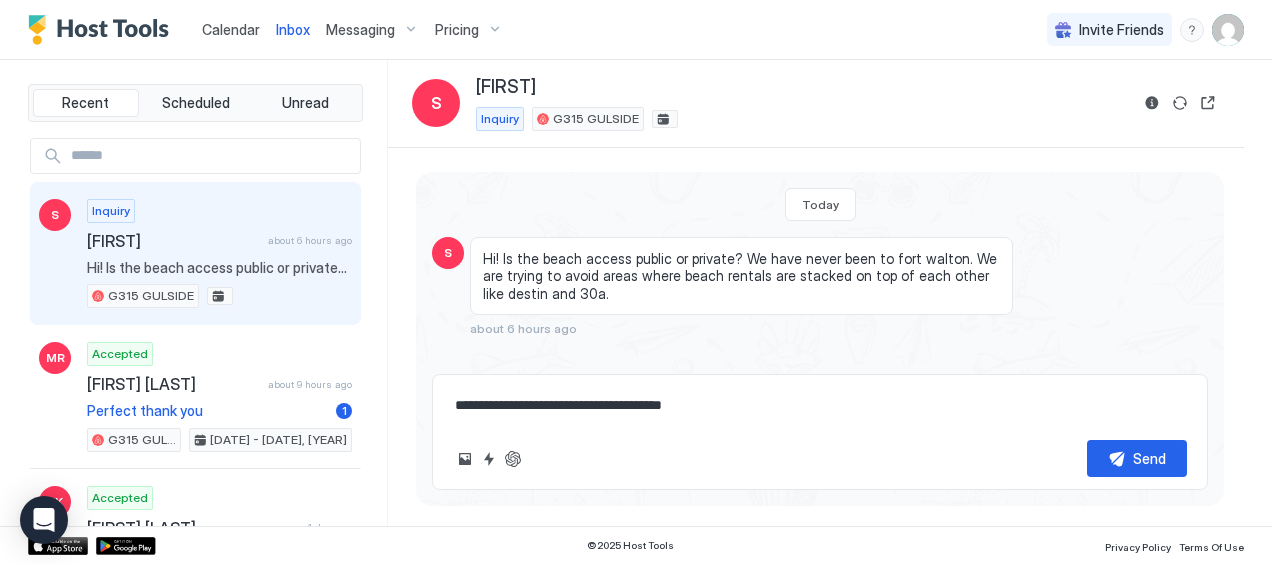 type on "*" 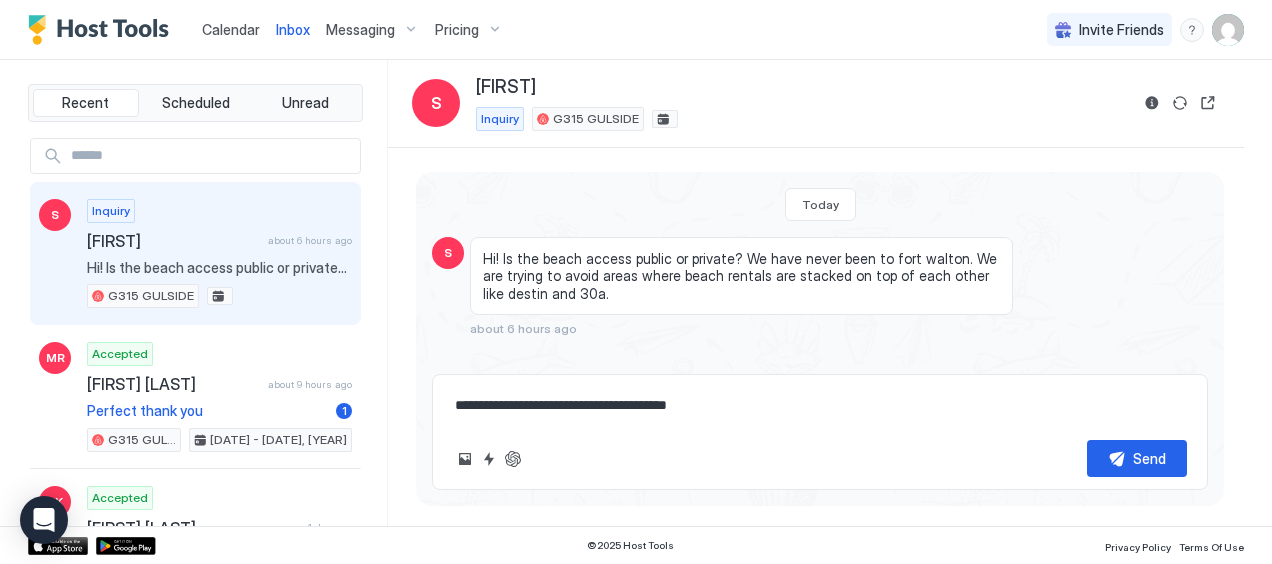type on "*" 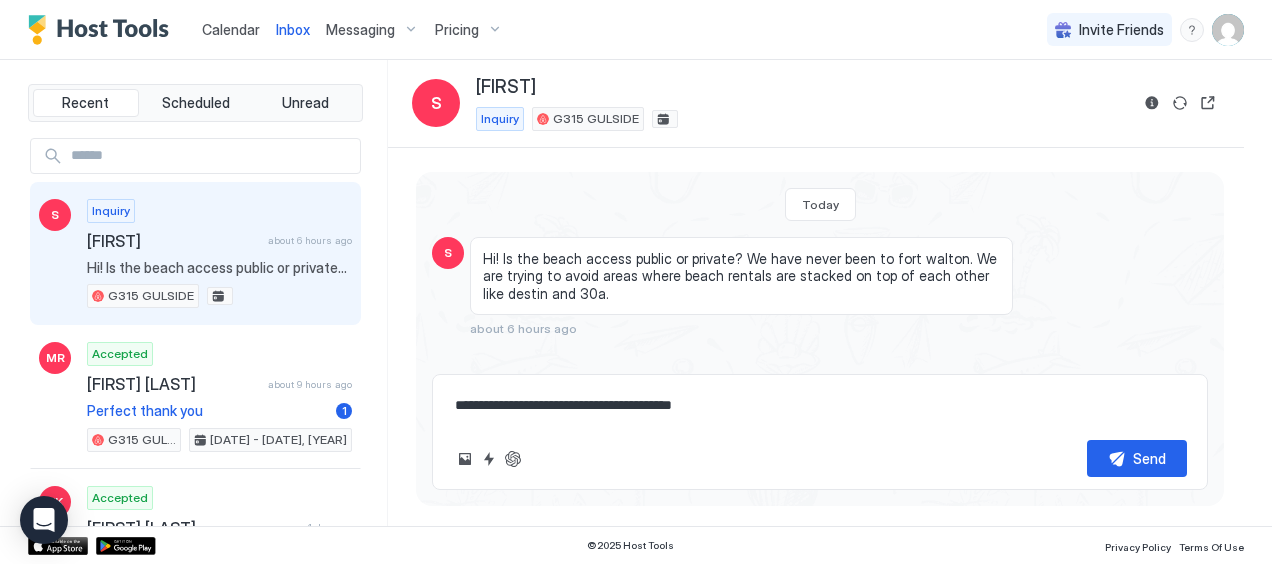 type on "*" 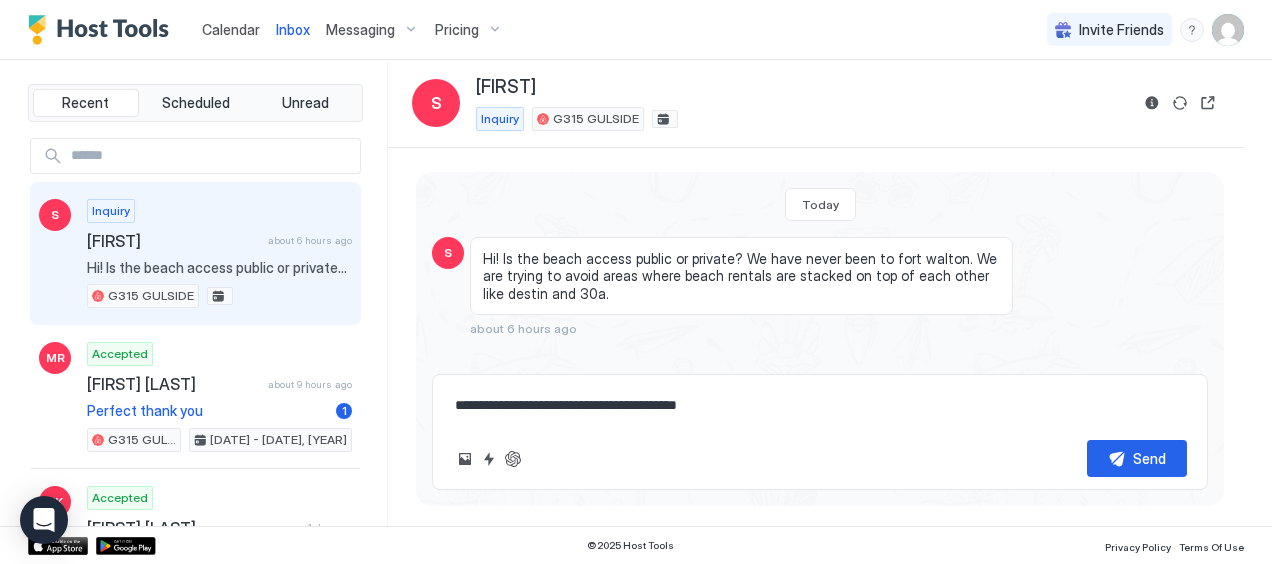 type on "*" 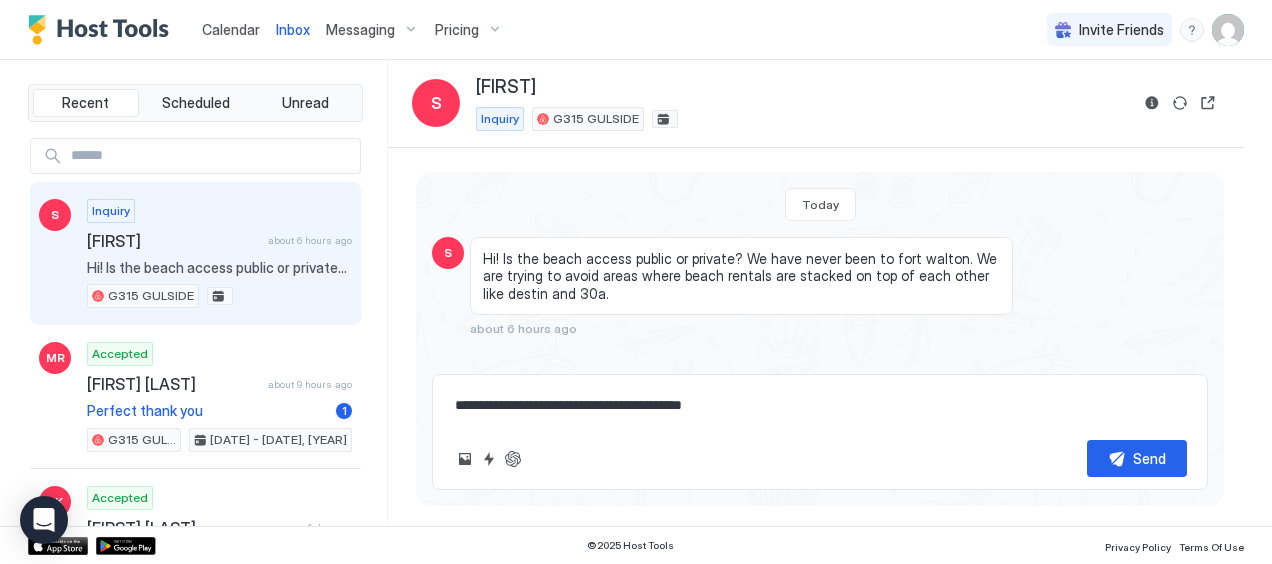 type on "*" 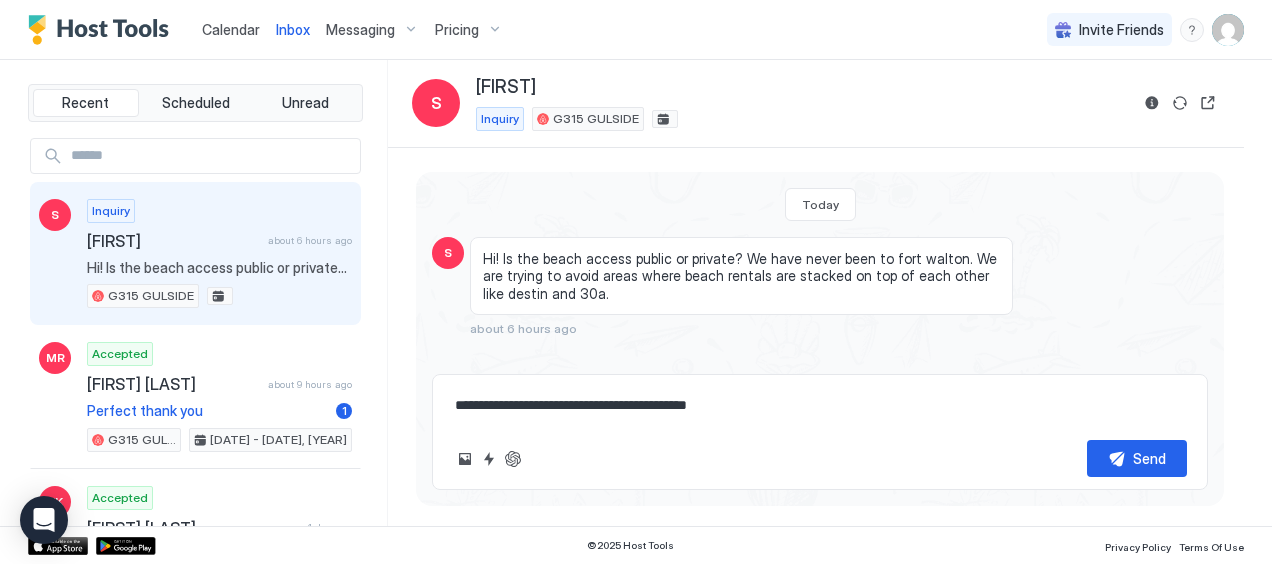 type on "*" 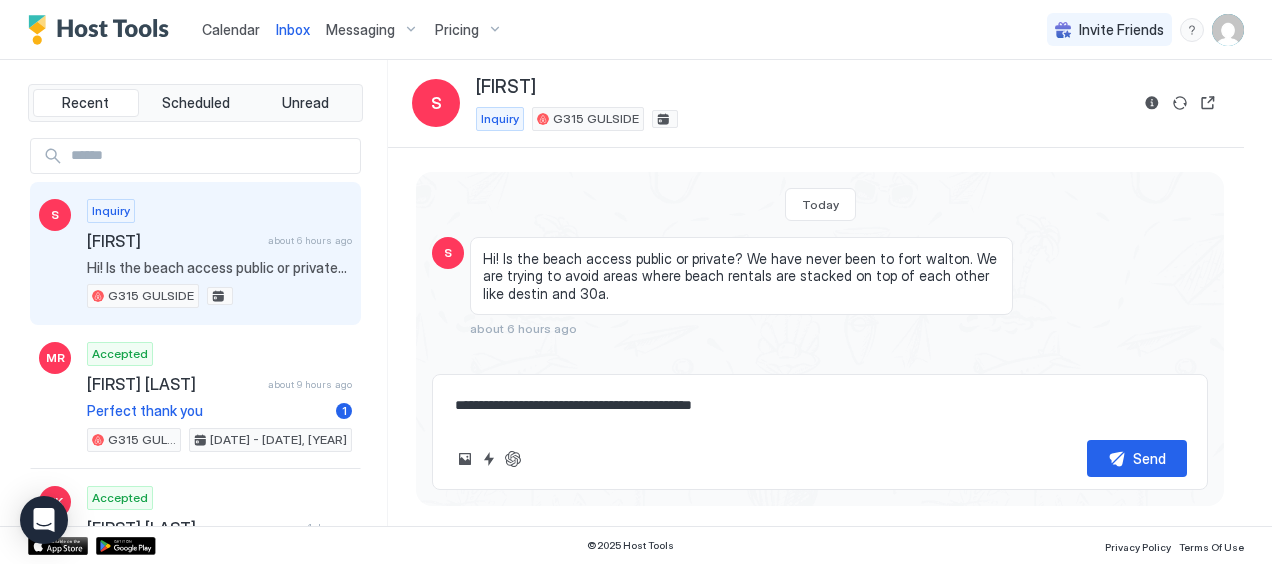 type on "*" 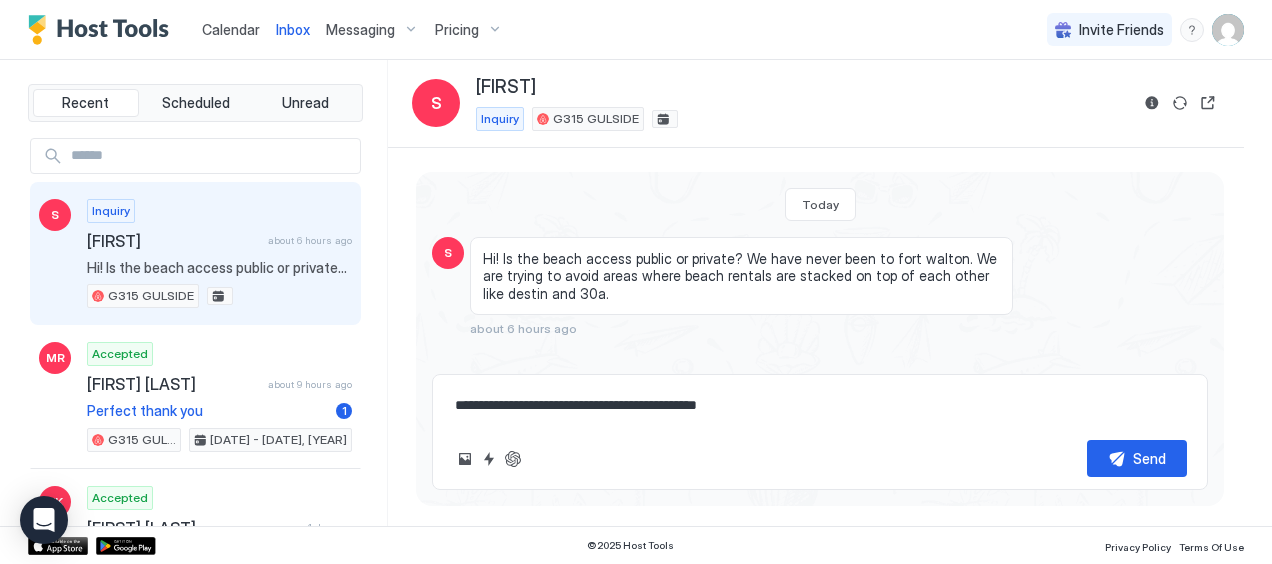 type on "*" 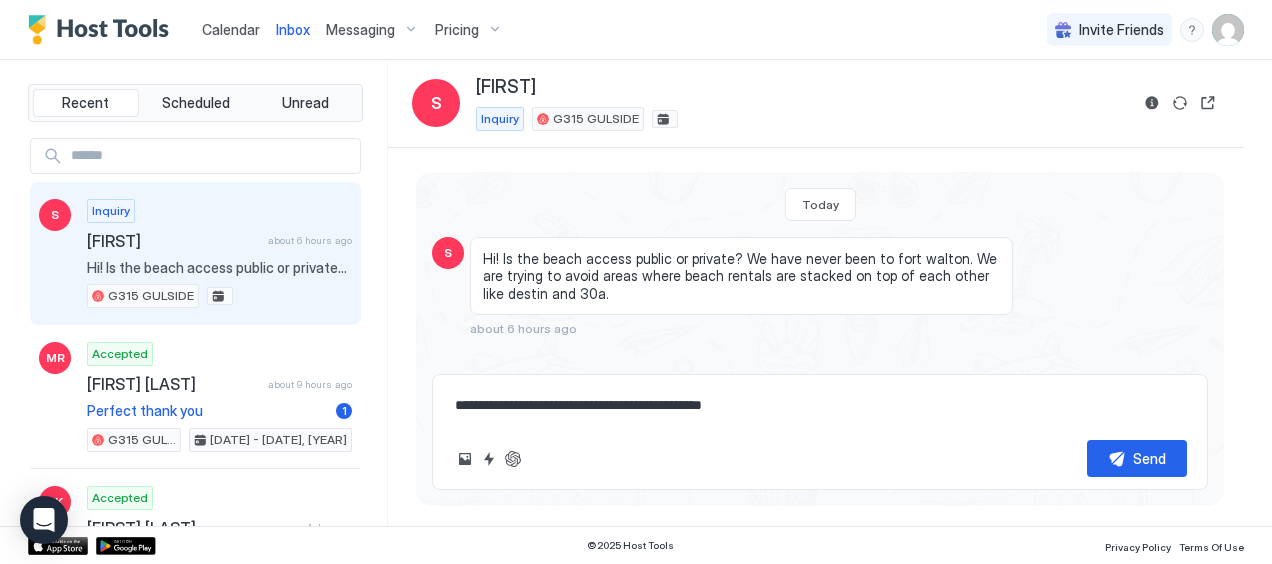 type on "*" 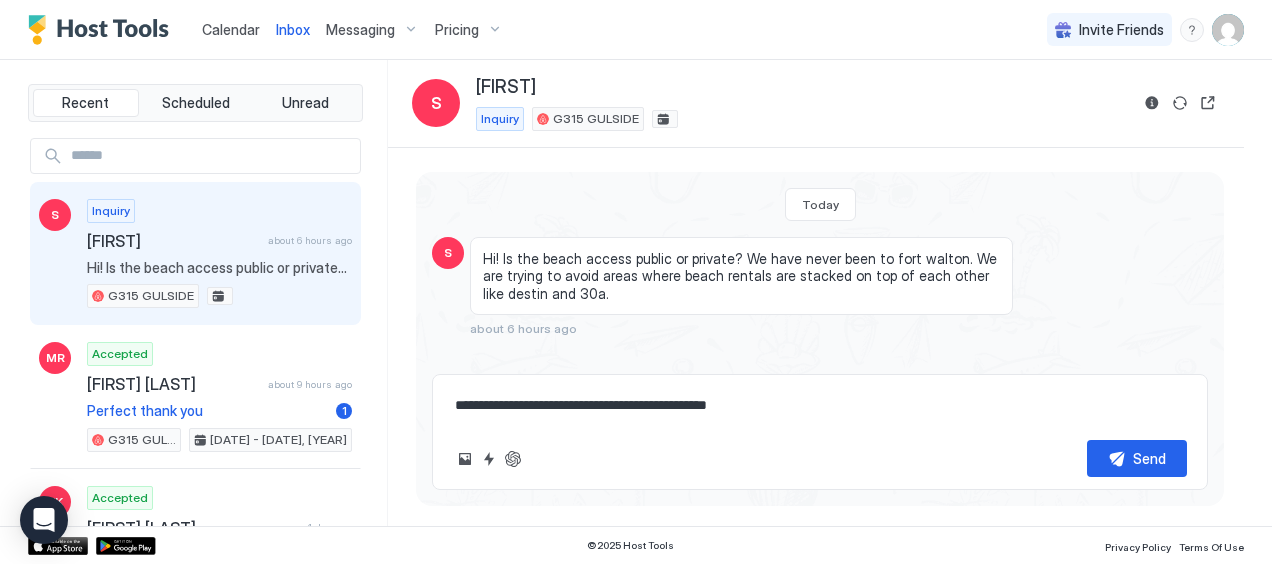 type on "*" 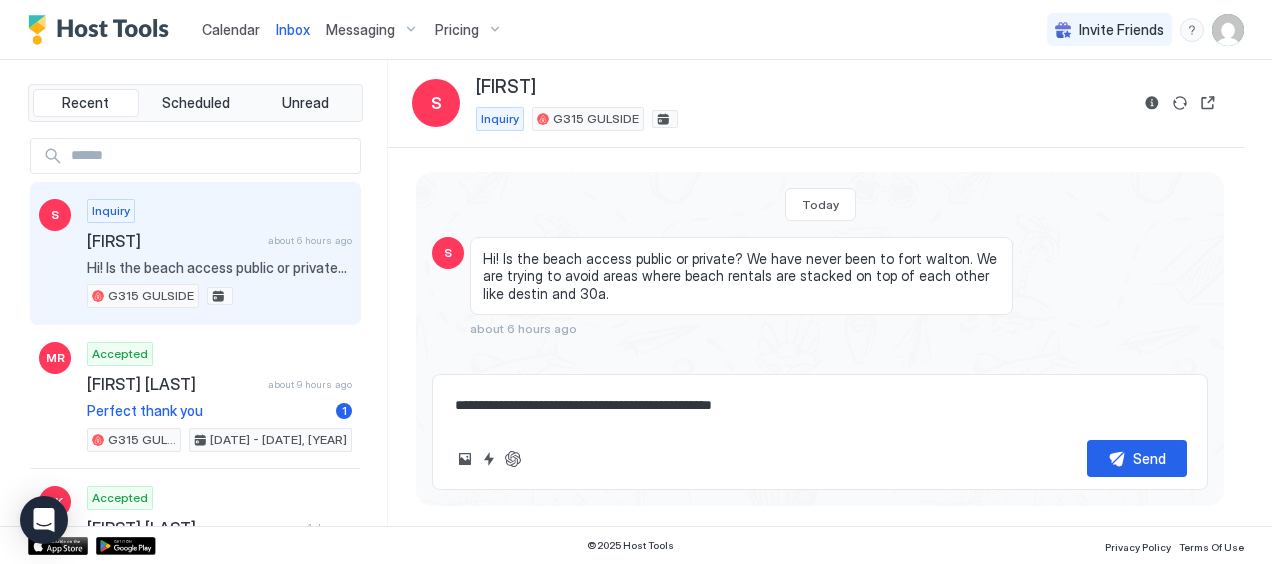 type on "*" 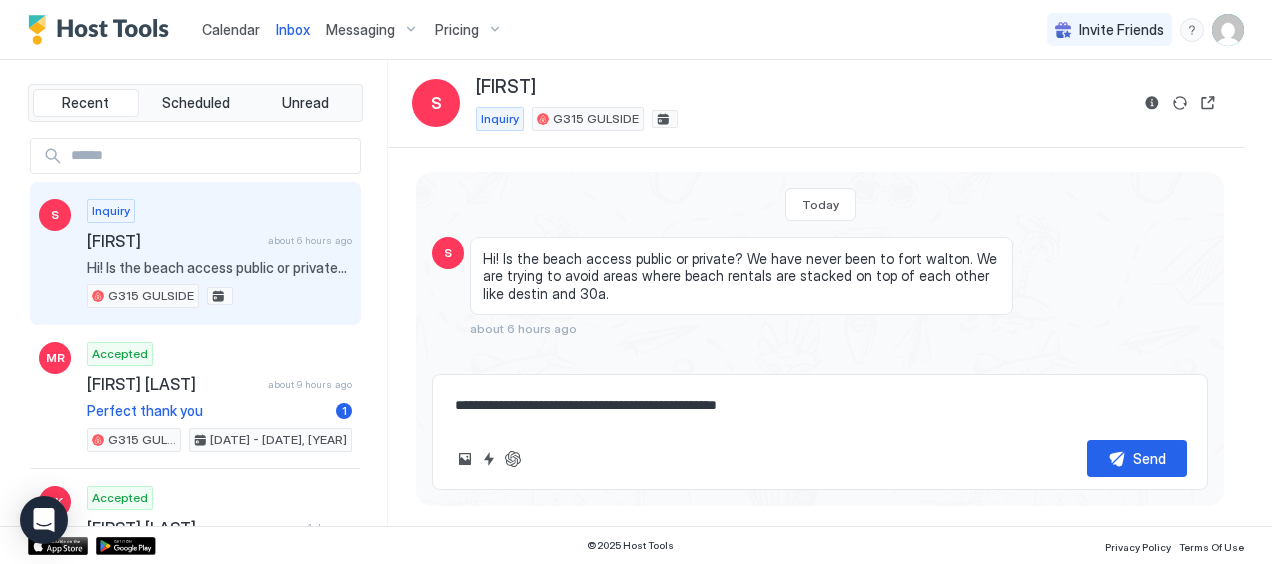 type on "*" 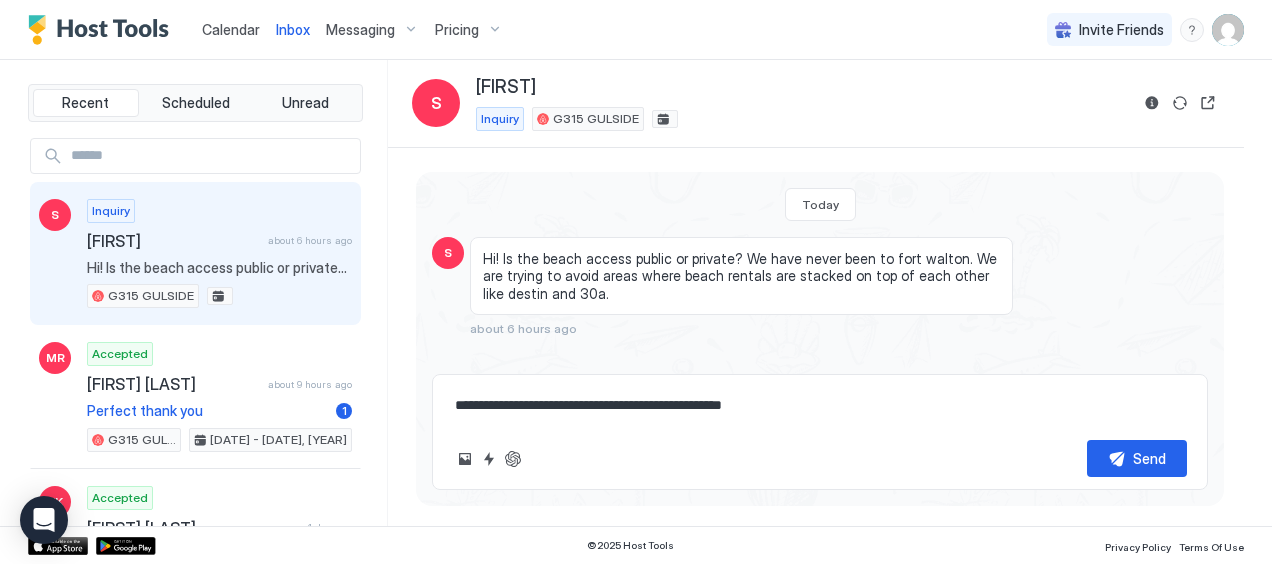 type on "*" 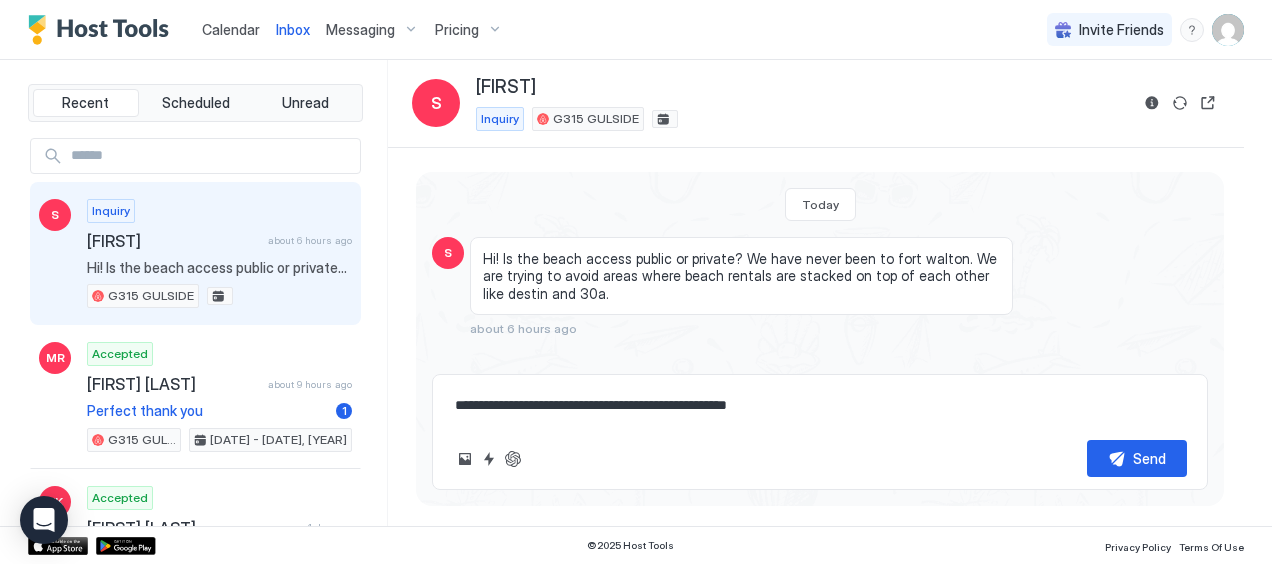 type on "*" 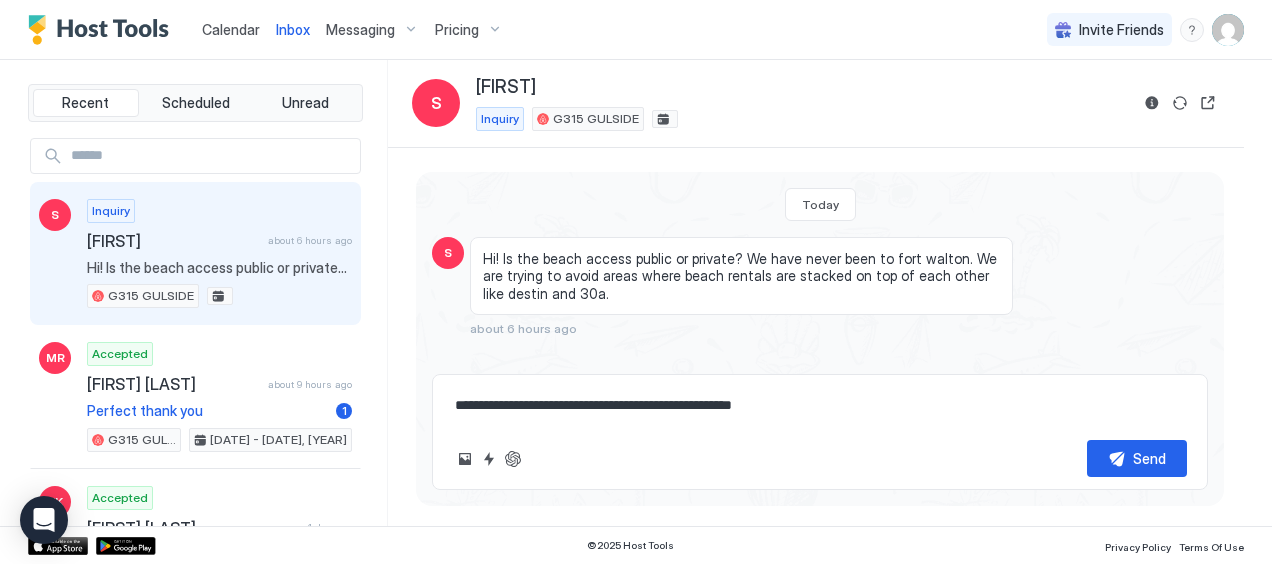 type on "*" 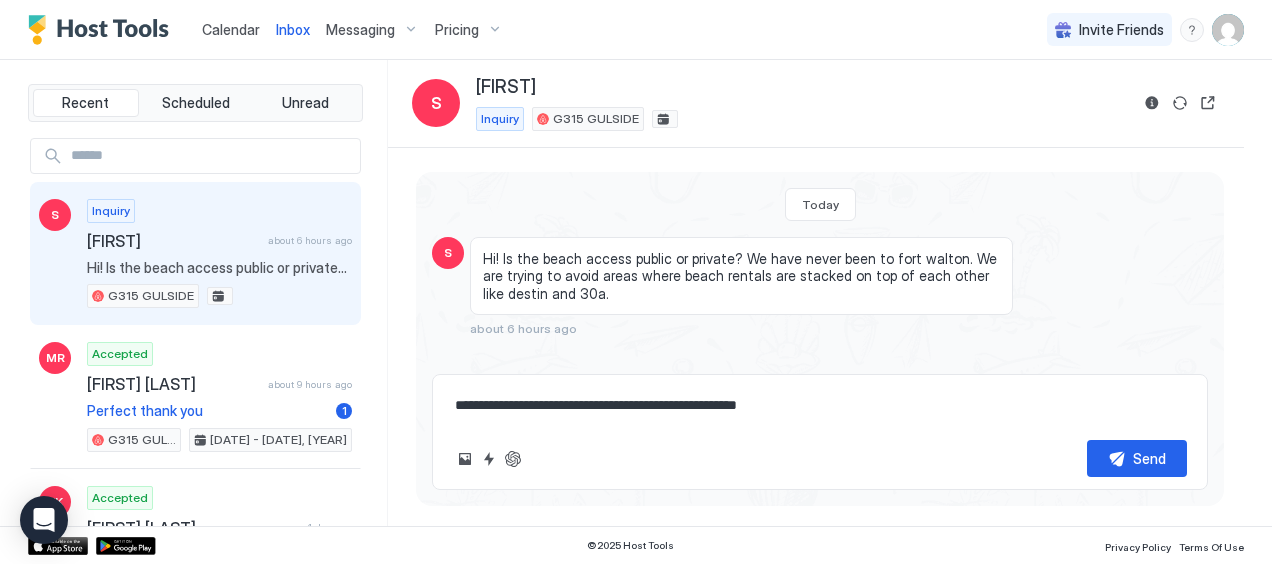 type on "*" 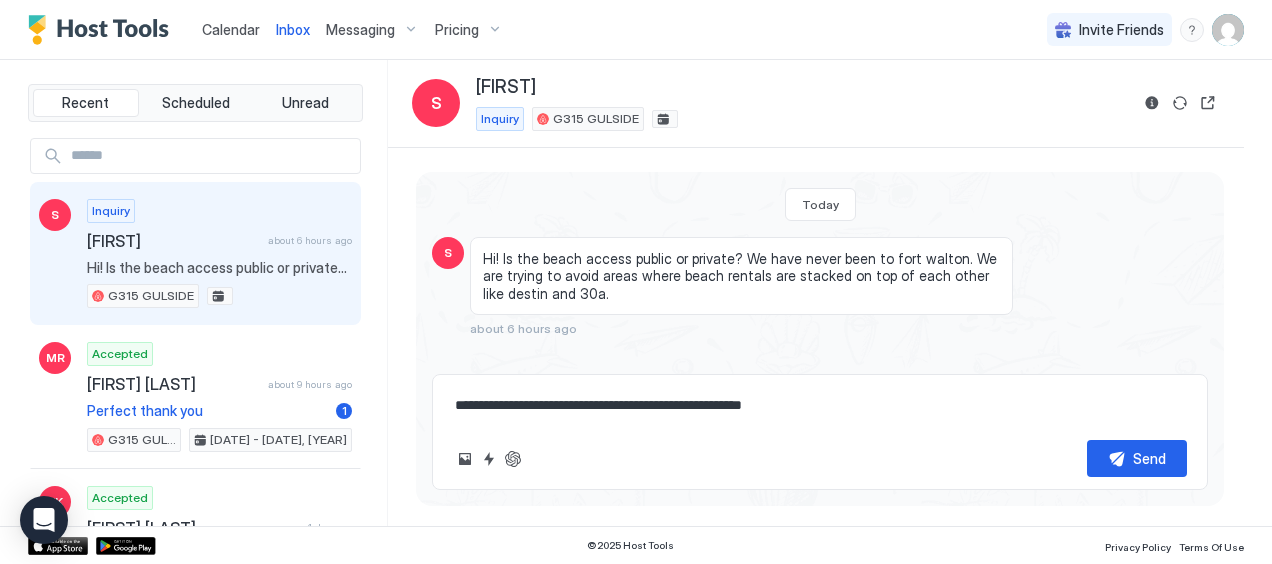 type on "*" 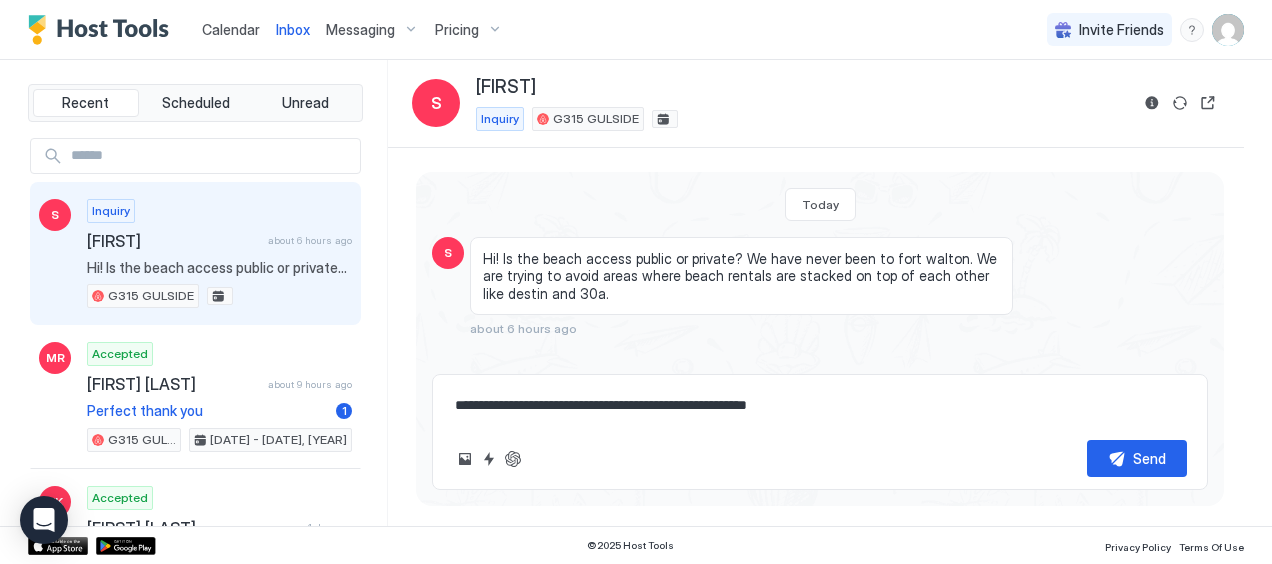type on "*" 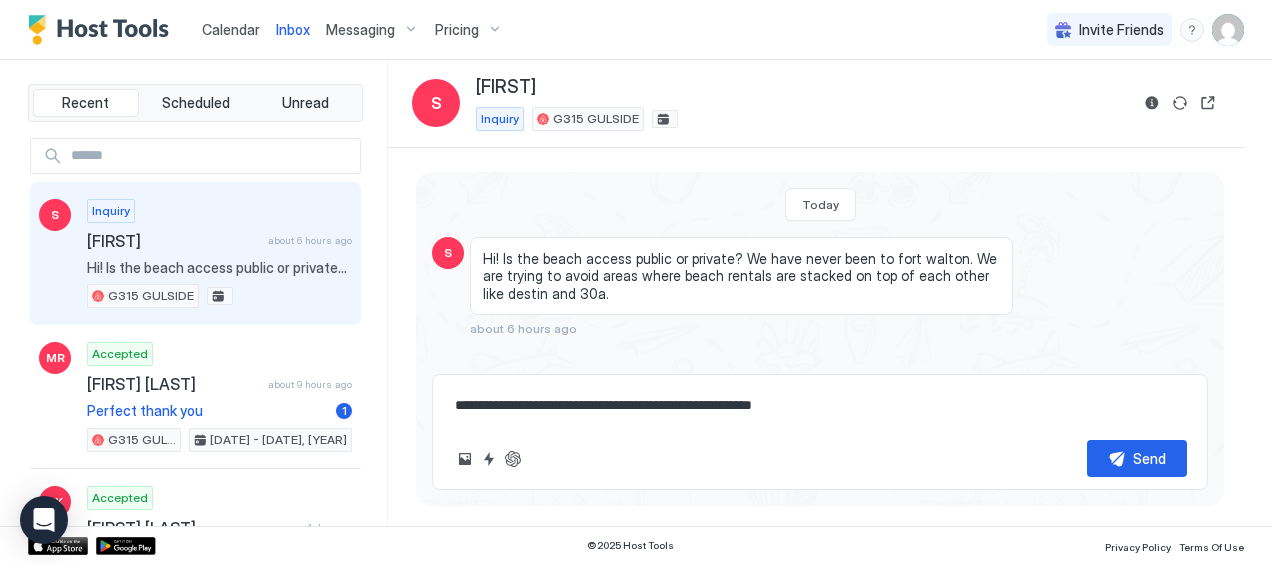 type on "*" 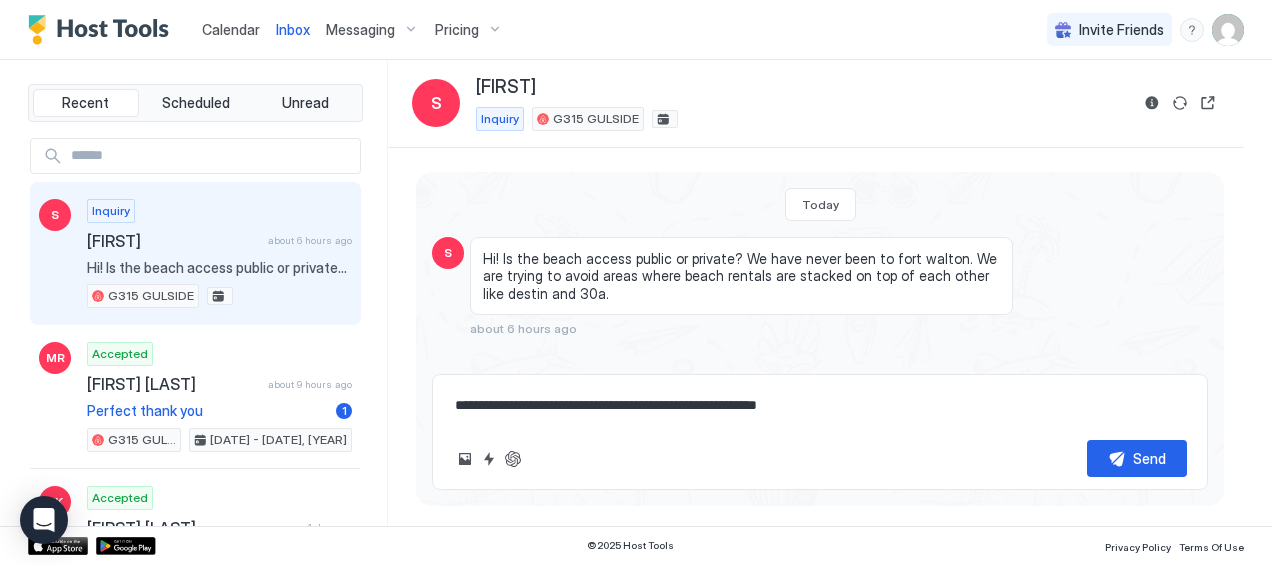 type on "*" 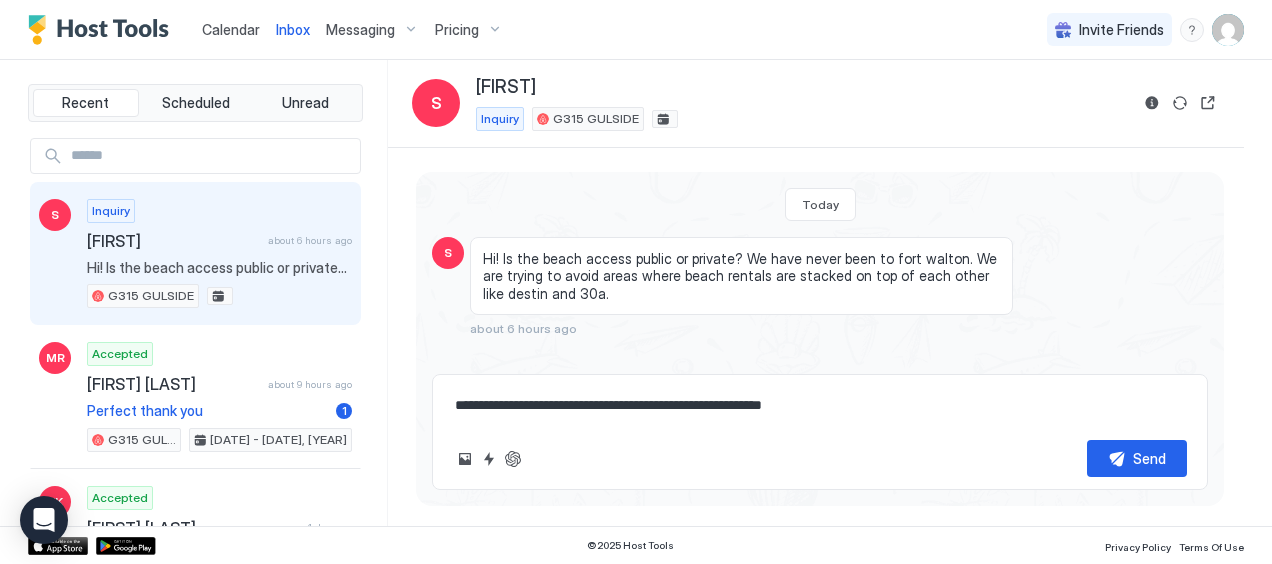 type on "*" 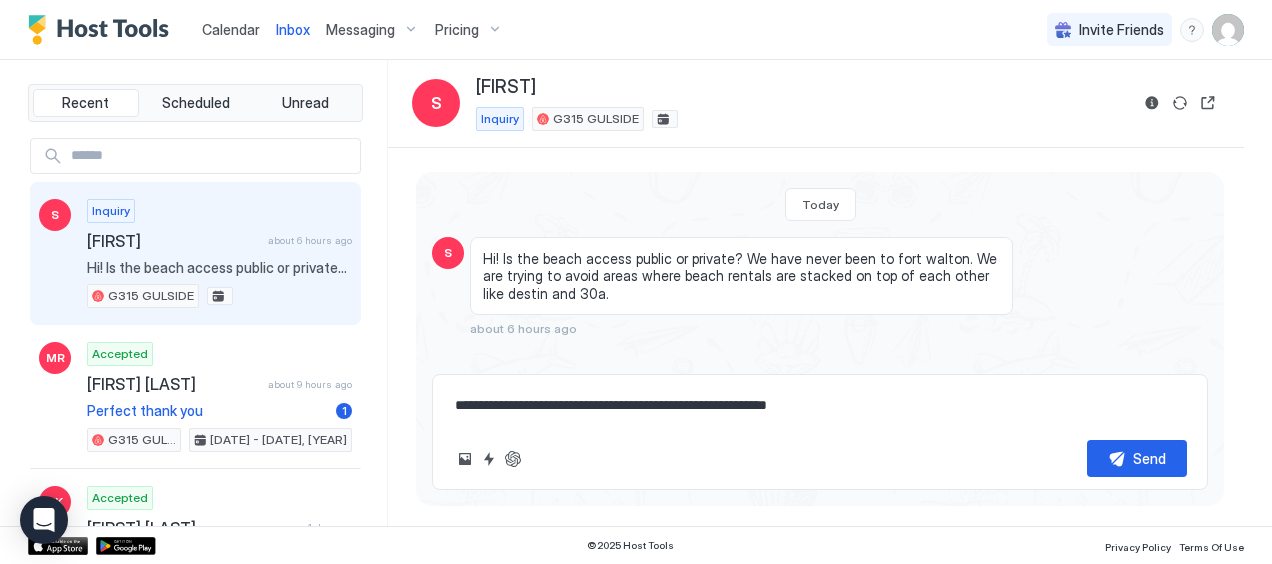 type on "*" 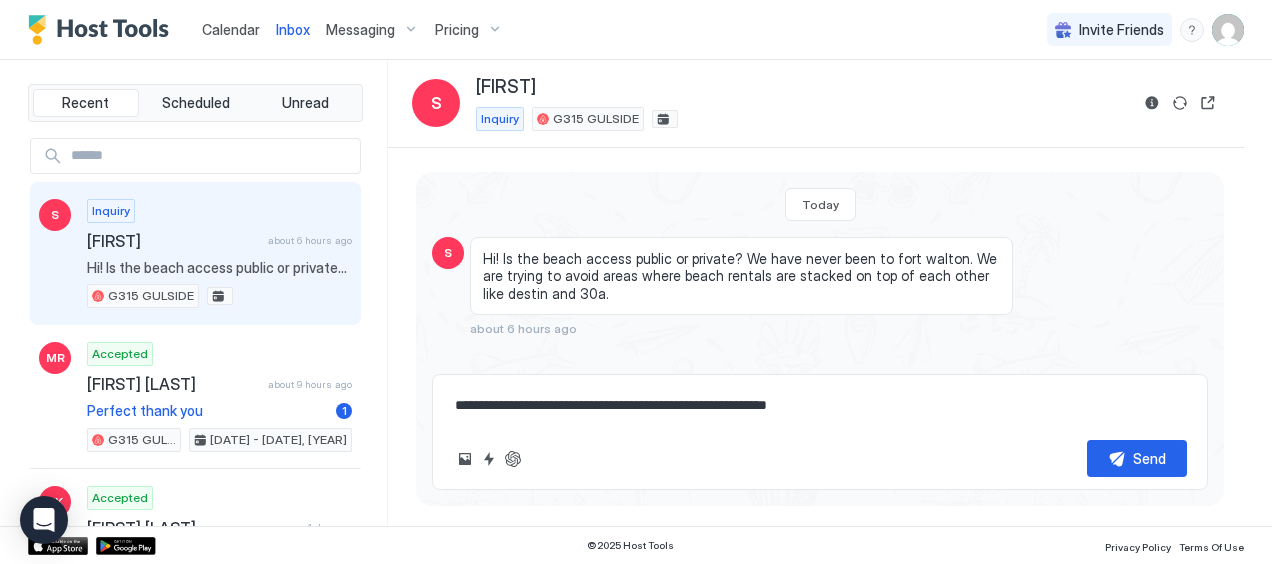 type on "**********" 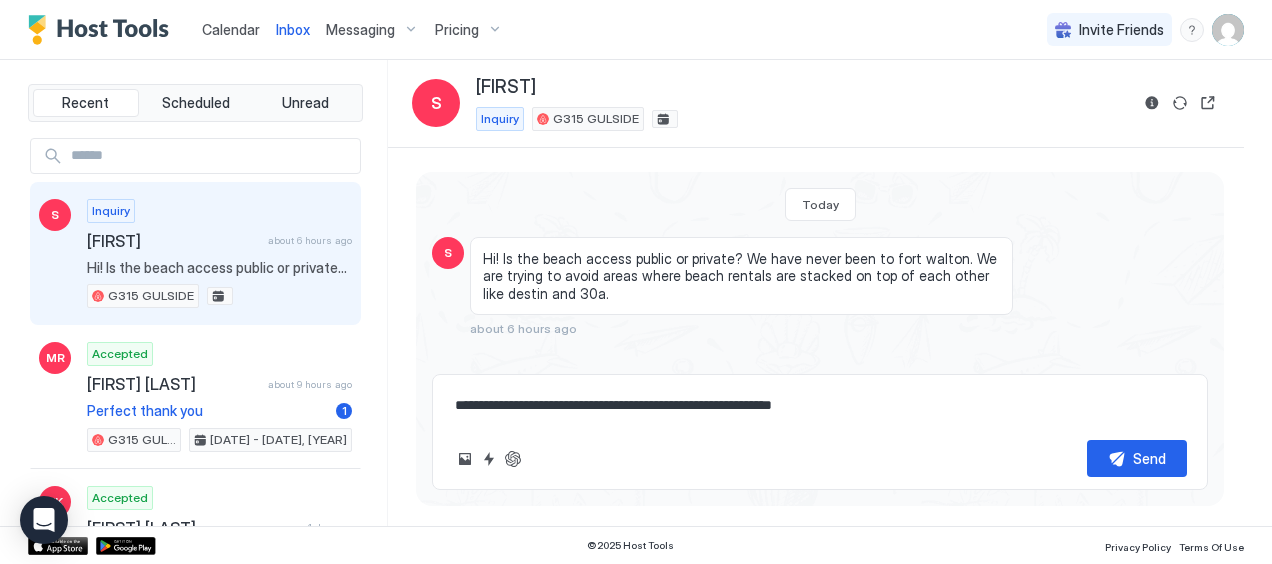 type on "*" 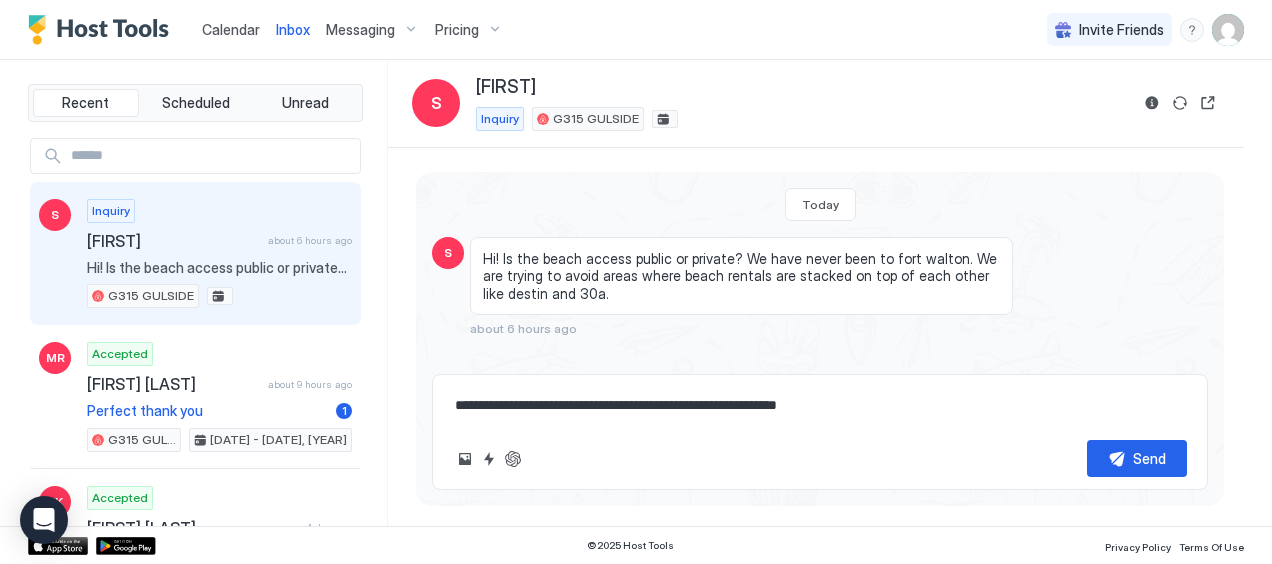 type on "*" 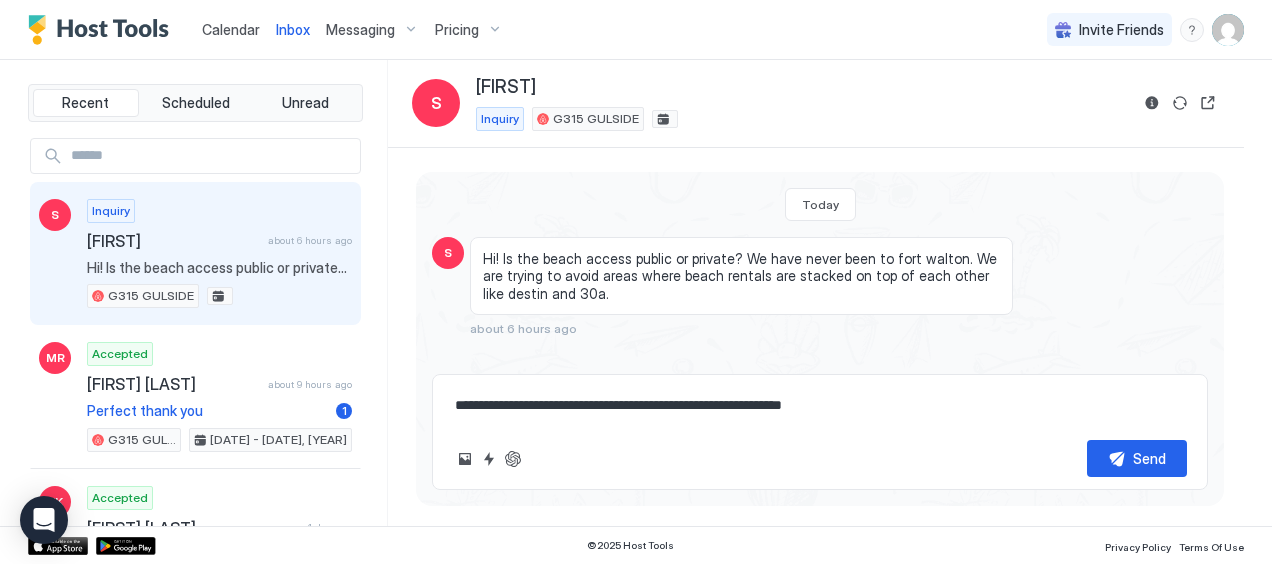 type on "*" 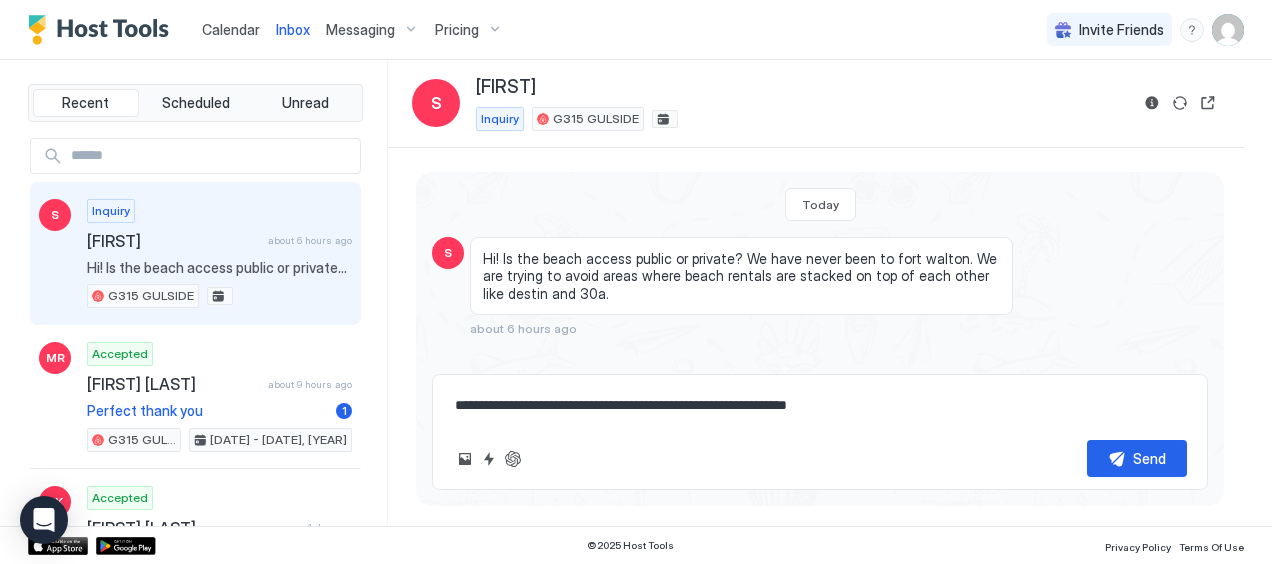 type on "*" 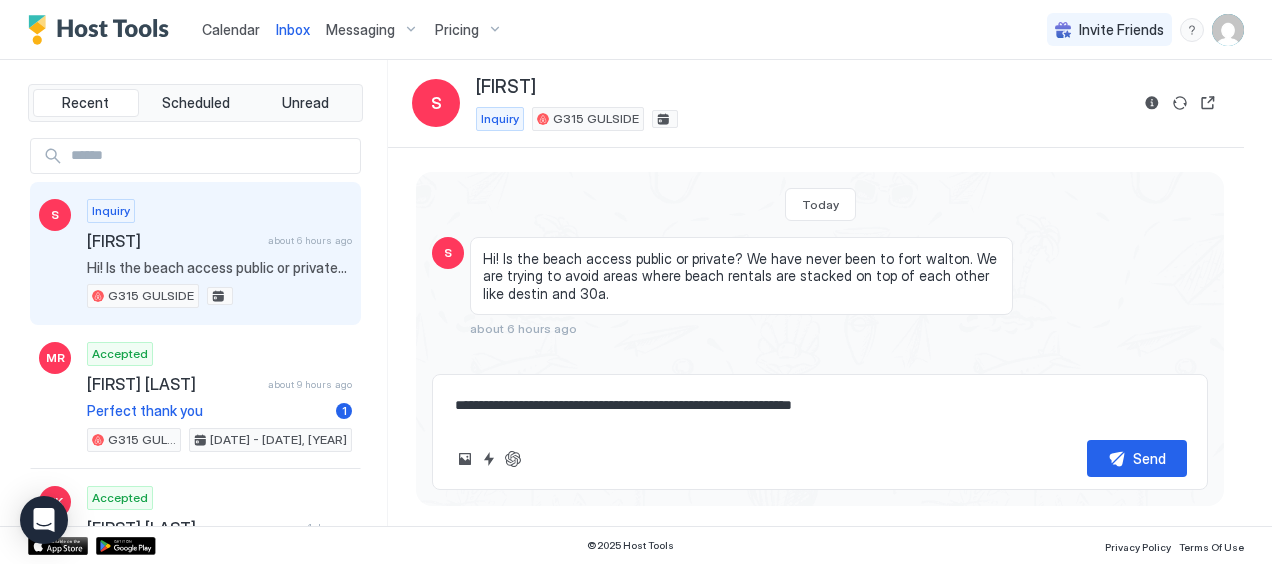 type on "**********" 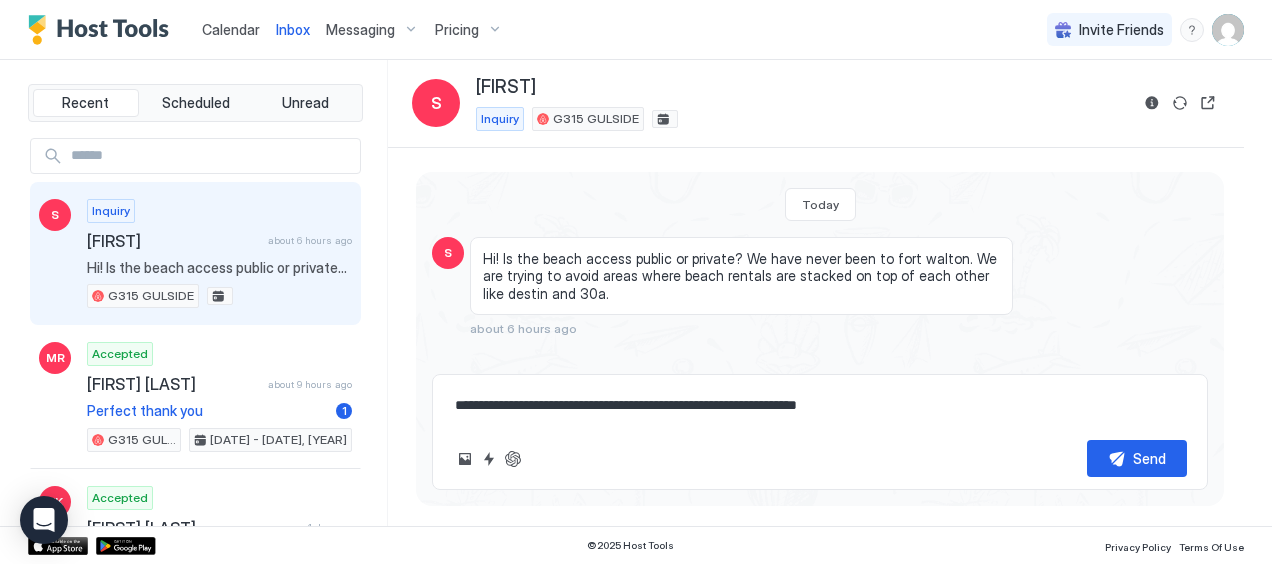 type on "*" 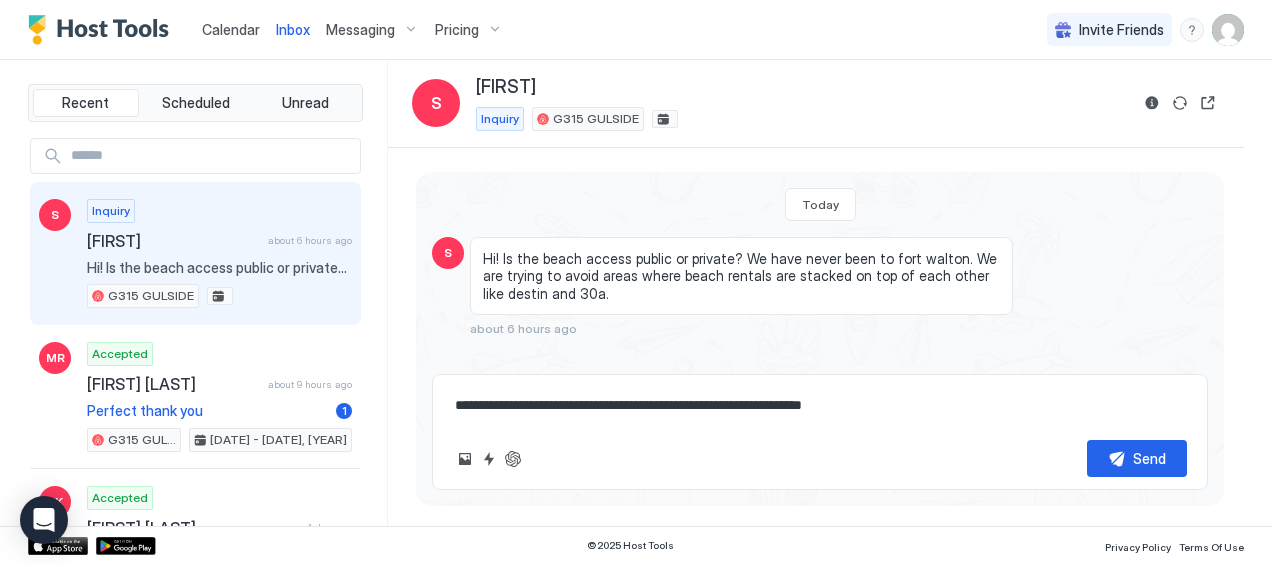 type on "*" 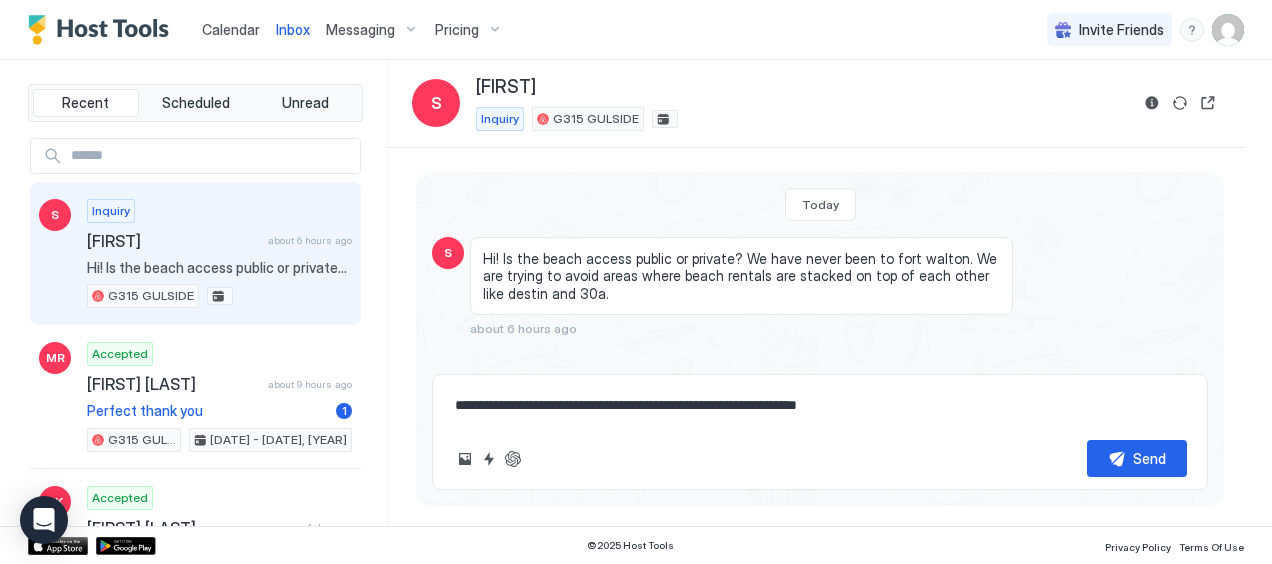 type on "*" 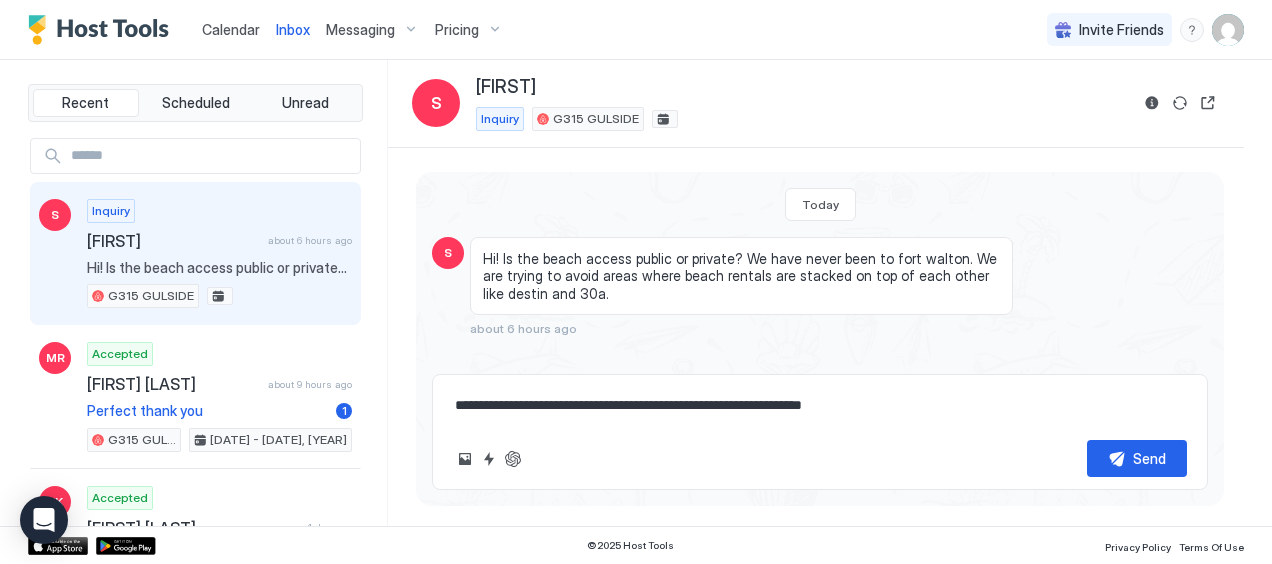 type on "*" 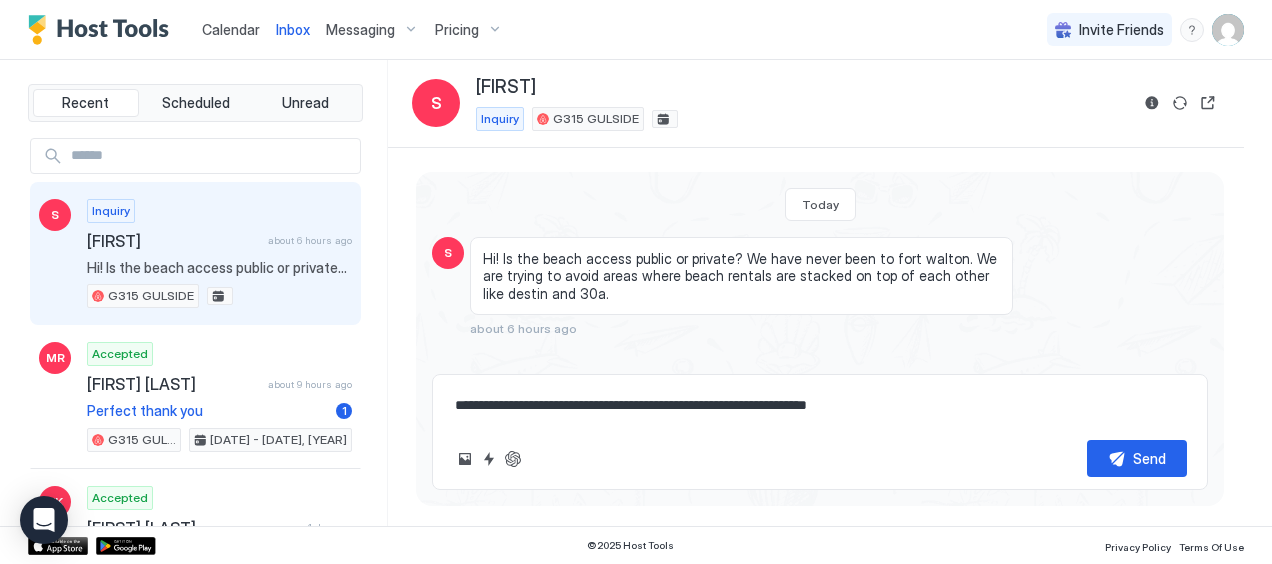type on "*" 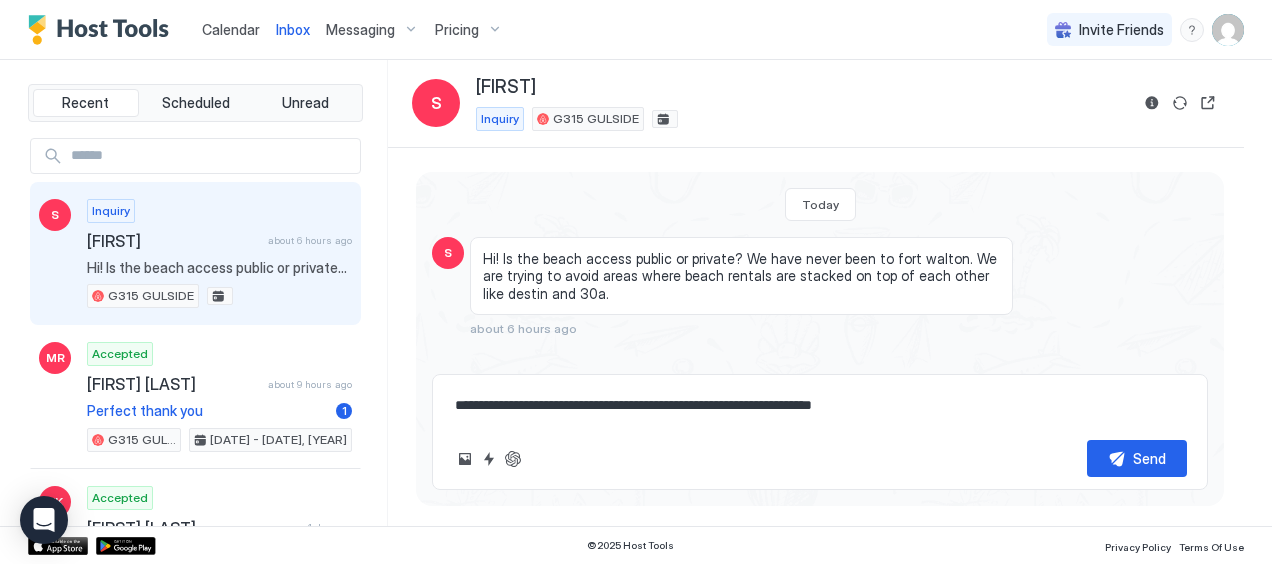 type on "**********" 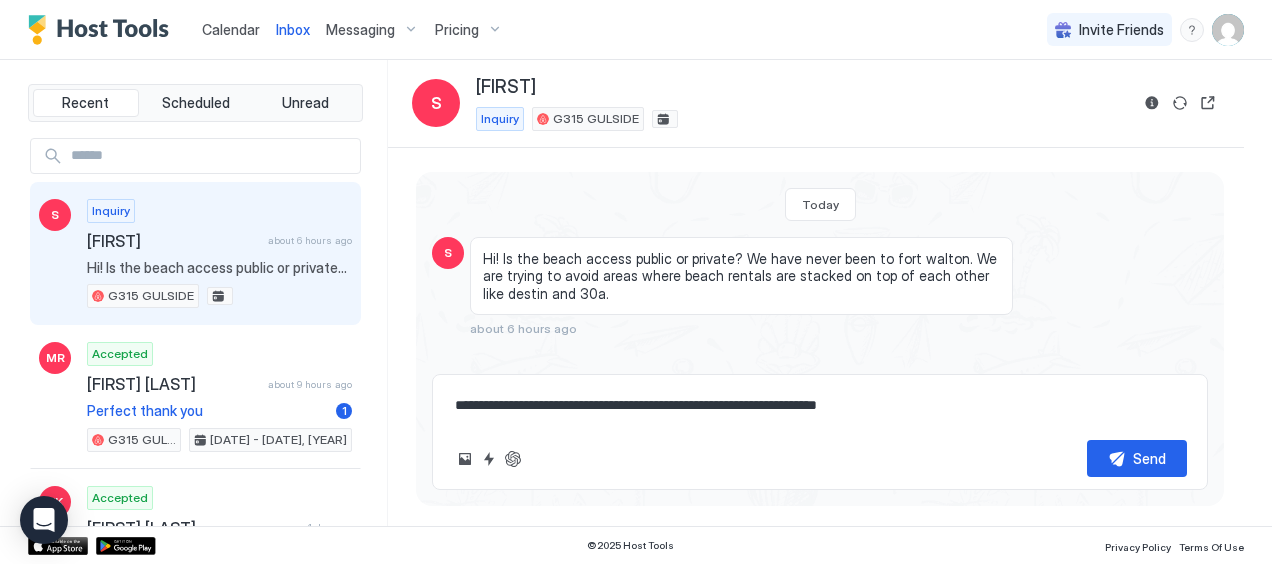 type on "*" 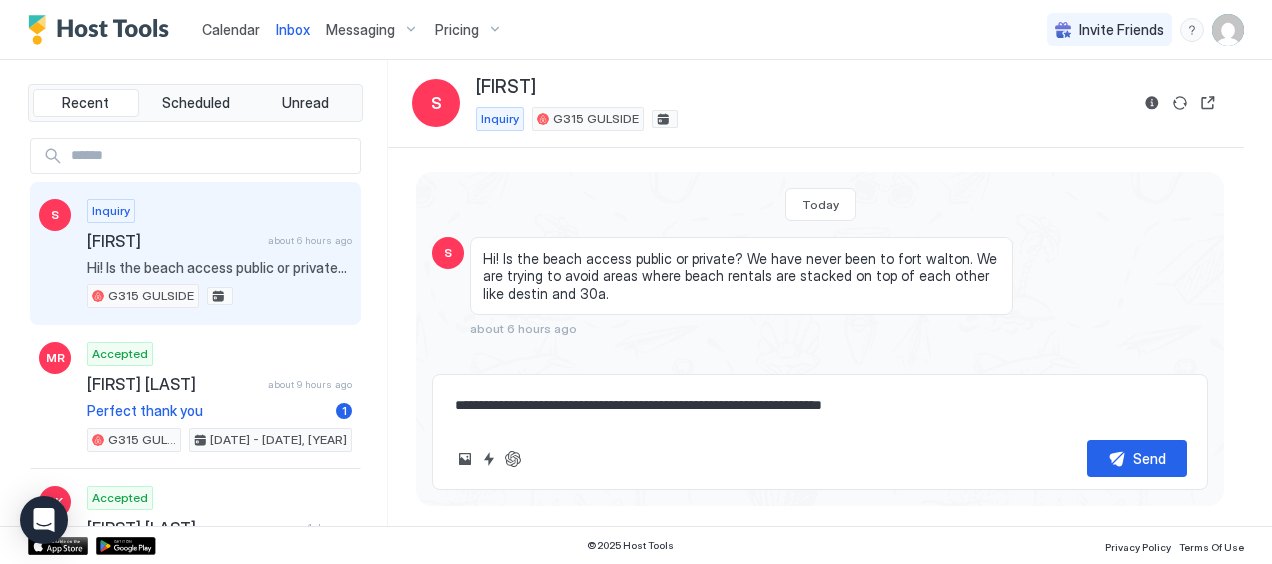 type on "*" 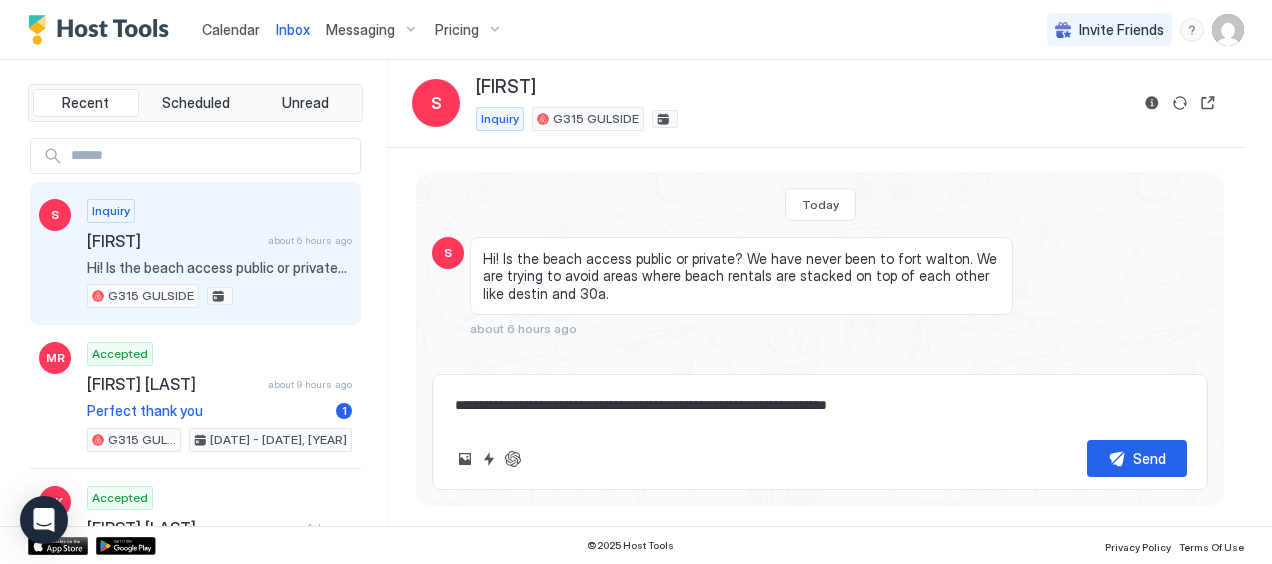 type on "*" 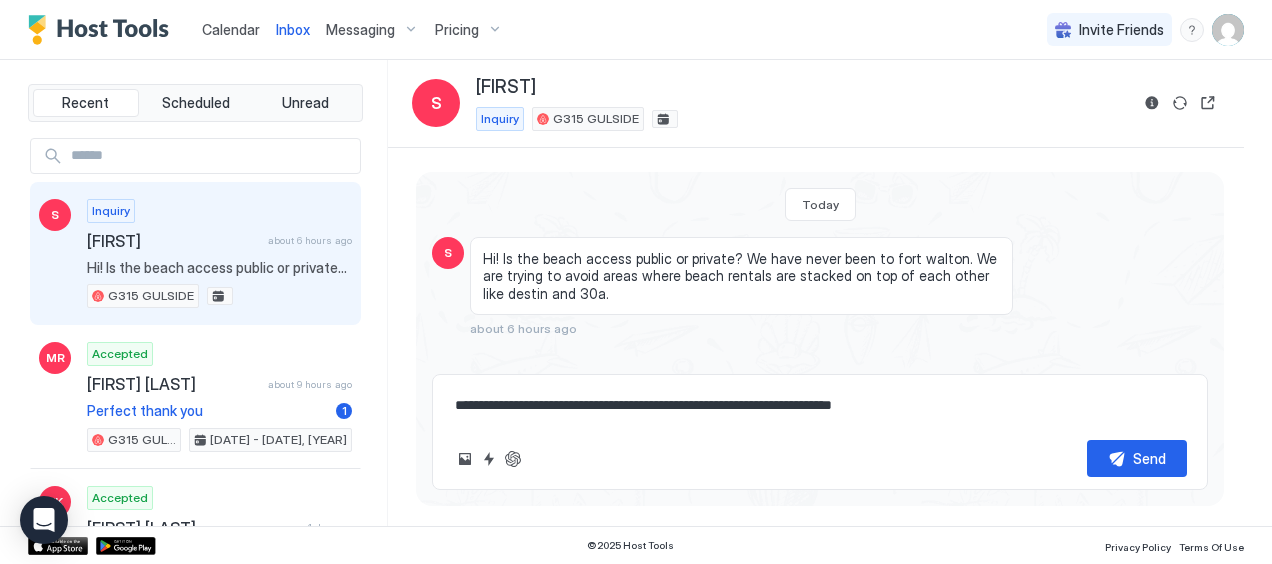 type on "**********" 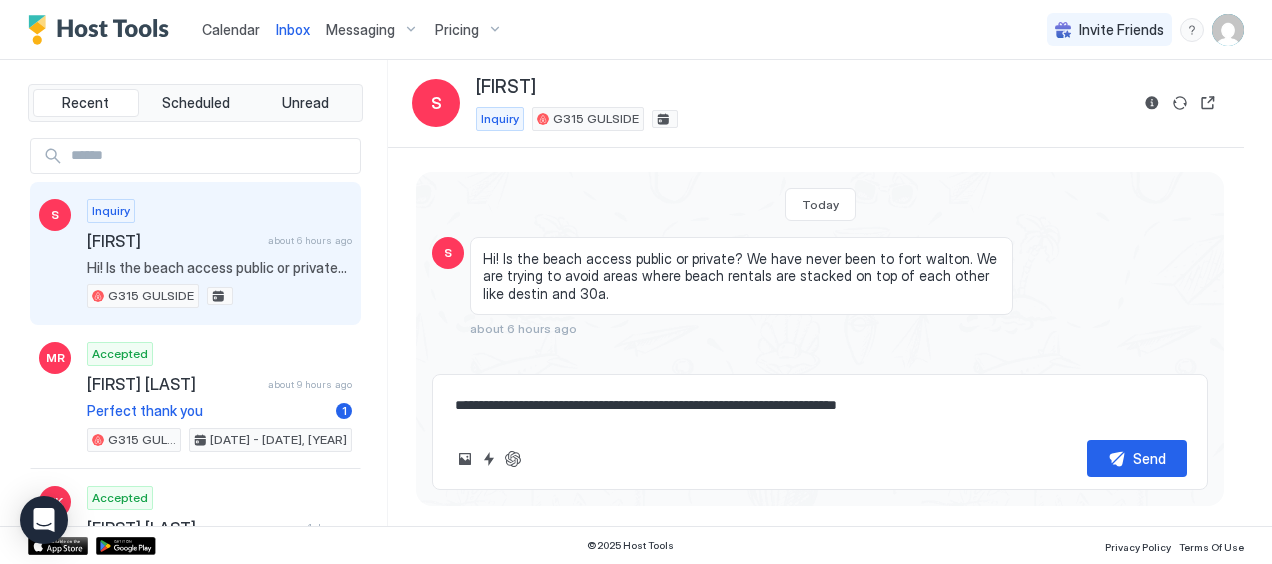 type on "*" 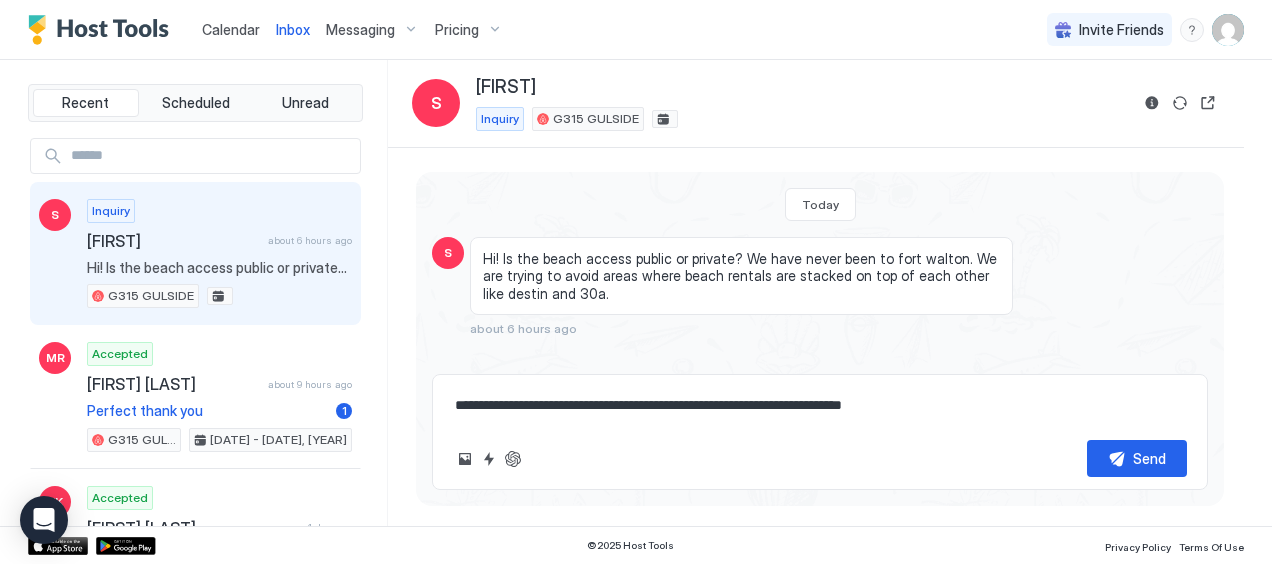 type on "*" 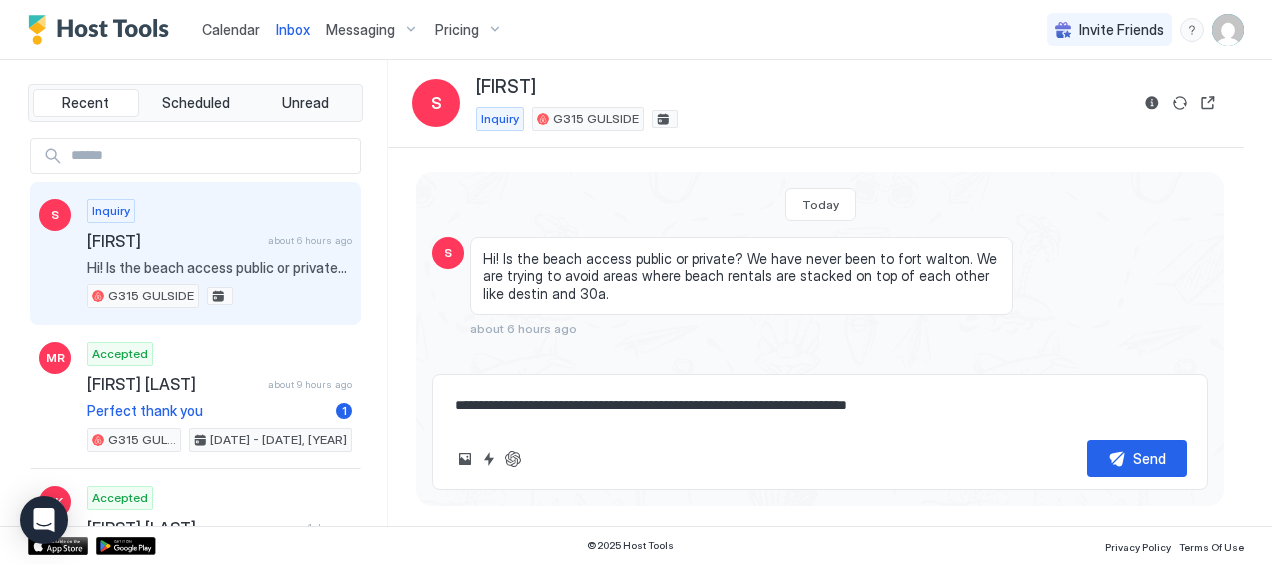 type on "**********" 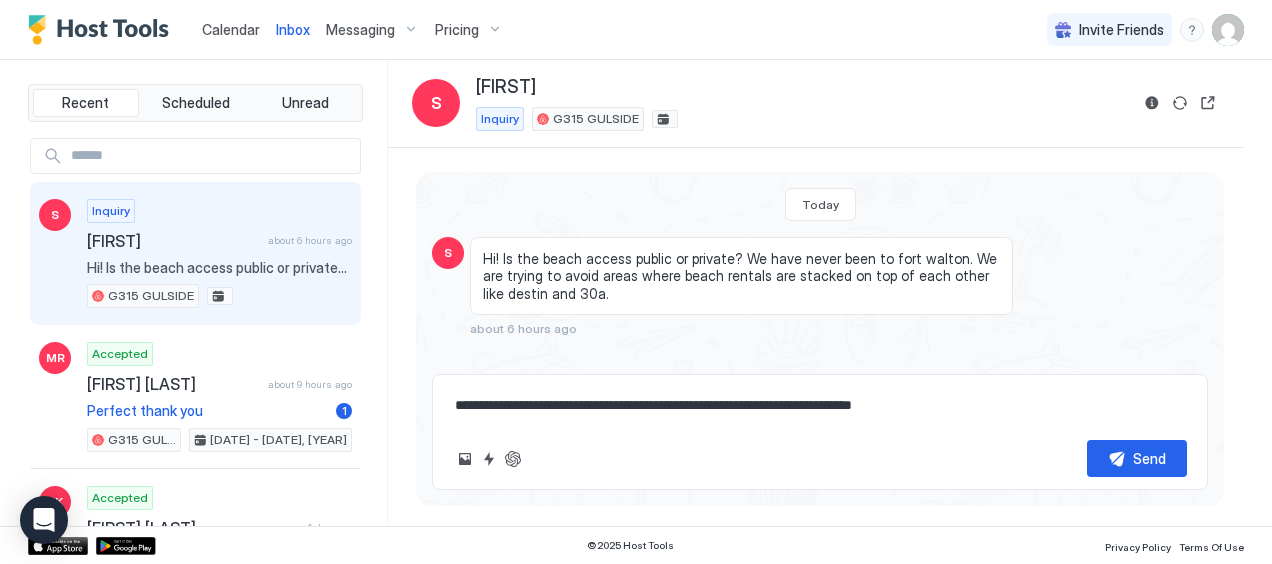 type on "*" 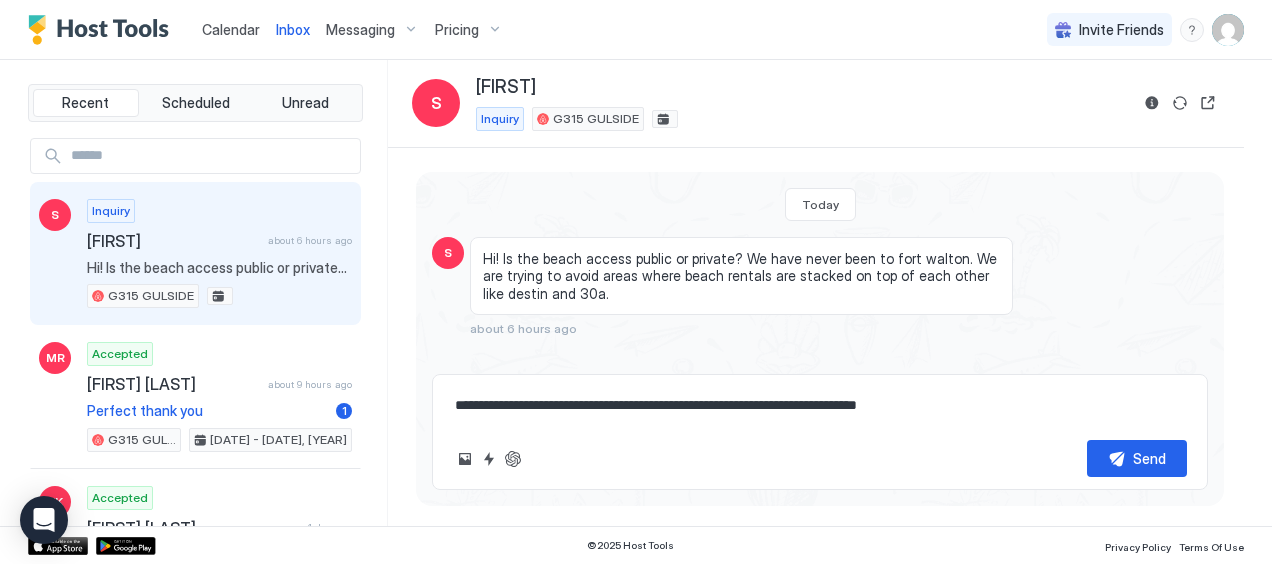 type on "*" 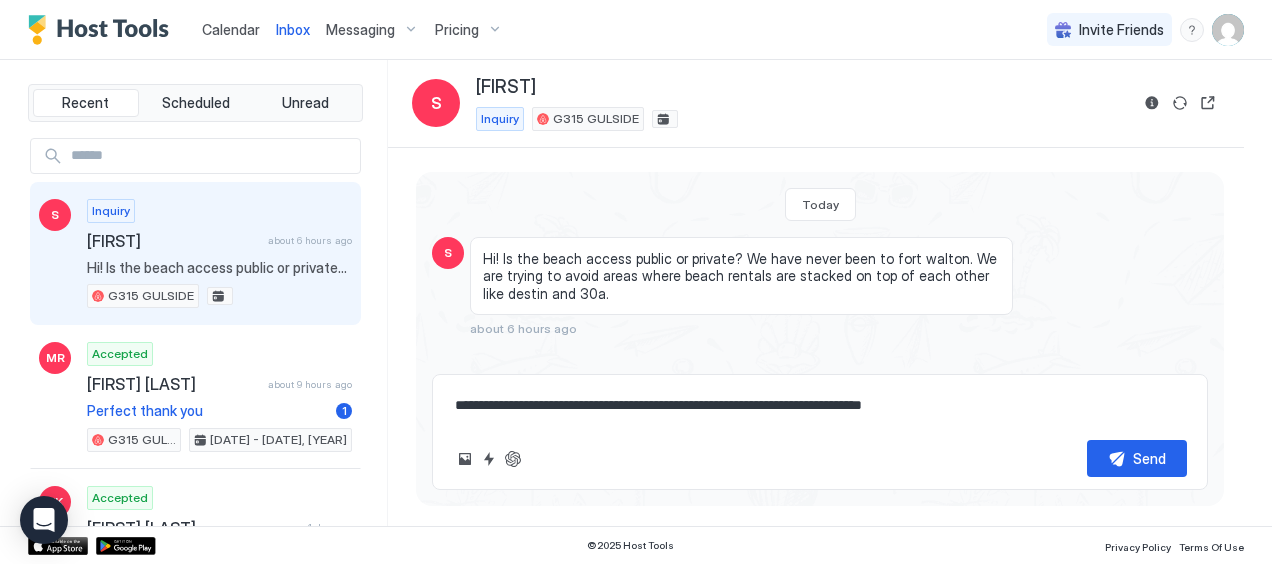 type on "*" 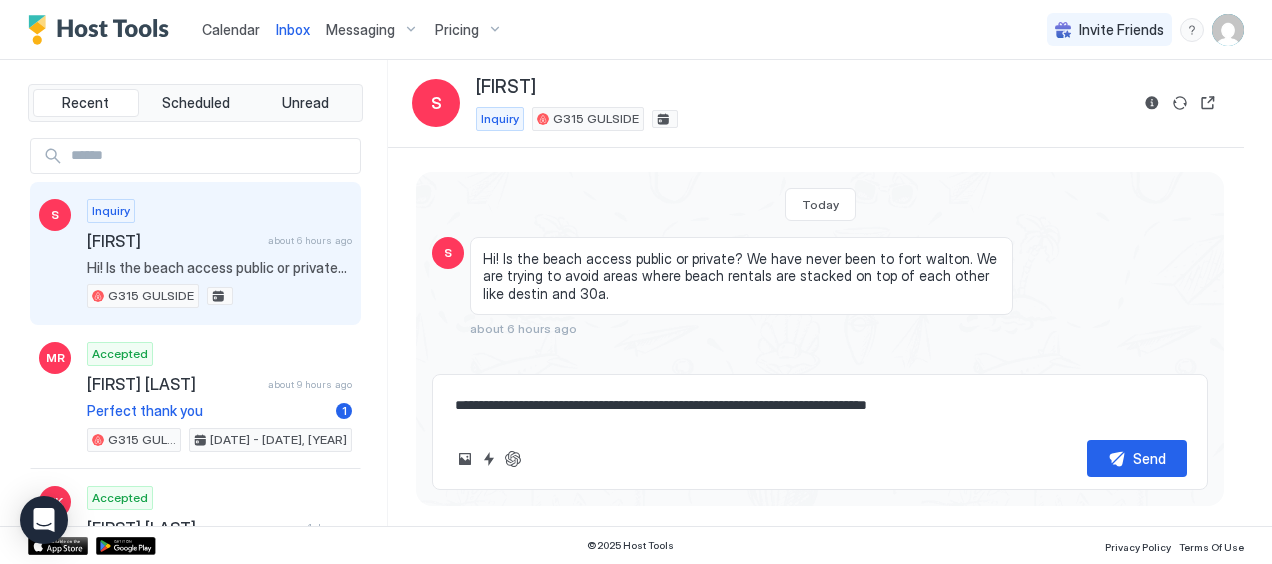 type on "*" 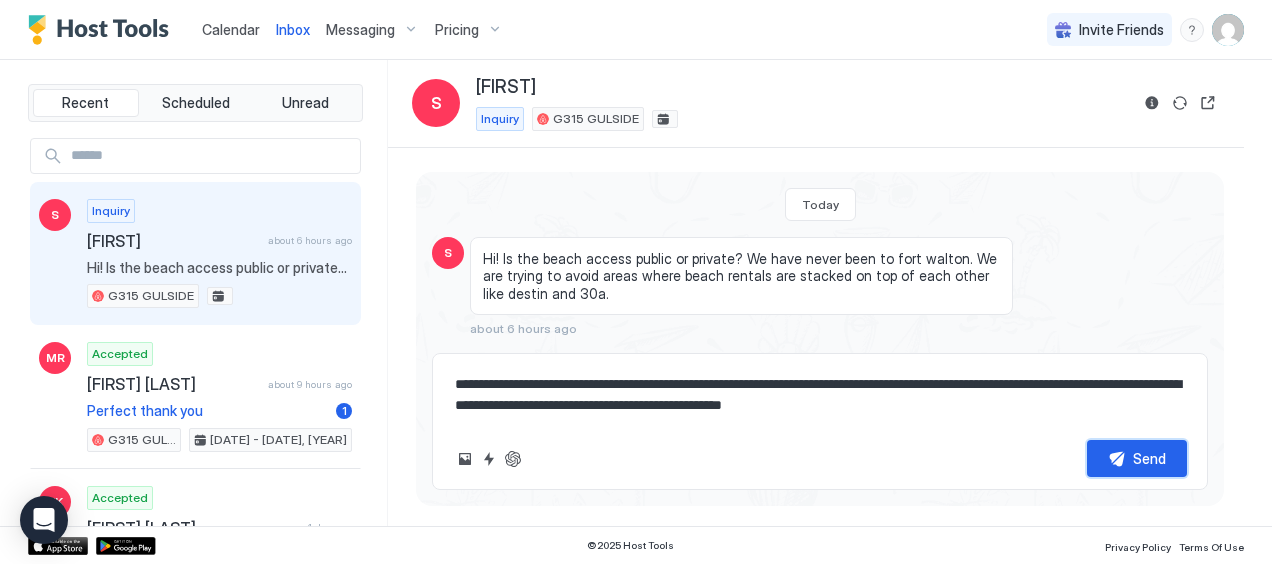 click on "Send" at bounding box center [1137, 458] 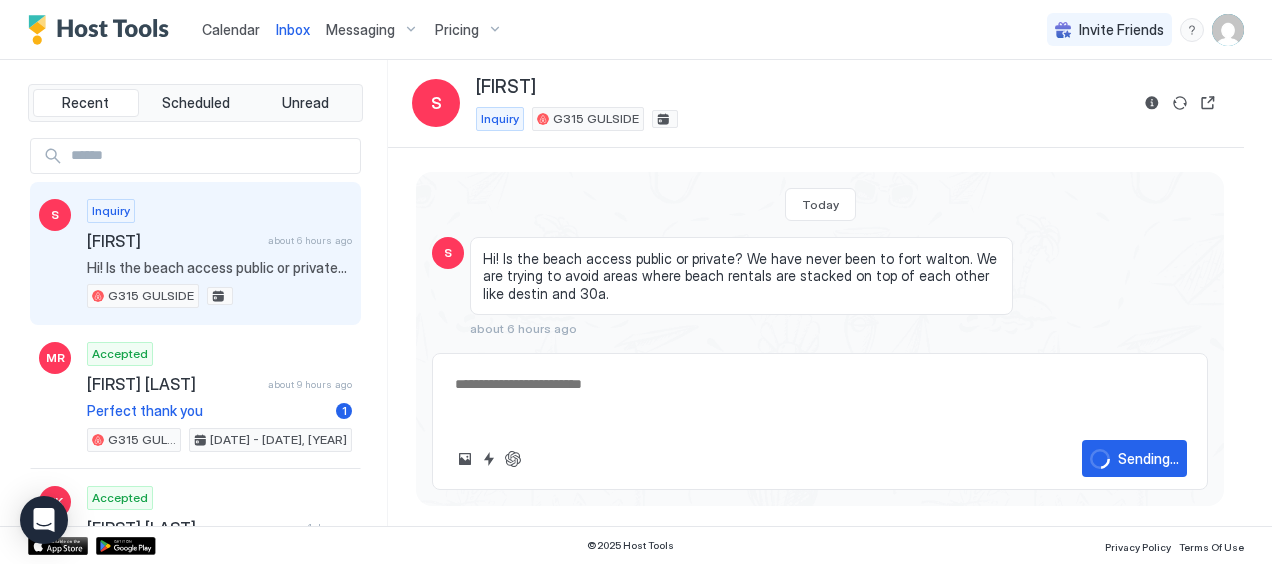 scroll, scrollTop: 89, scrollLeft: 0, axis: vertical 